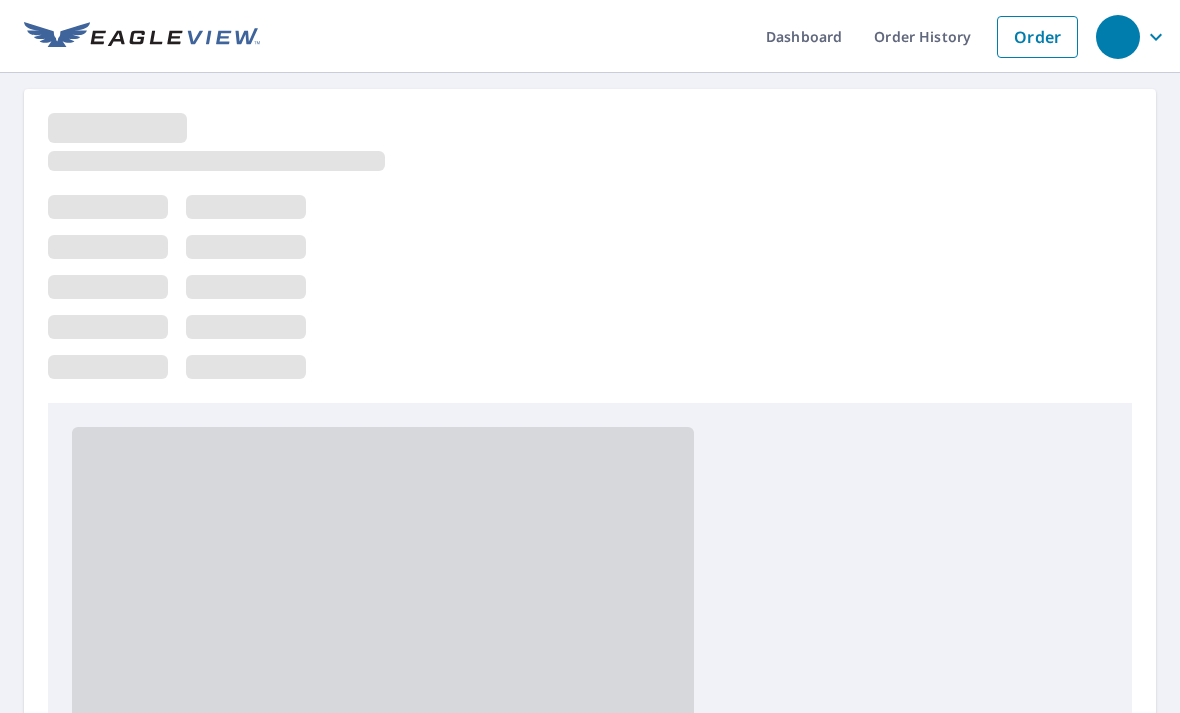 scroll, scrollTop: 0, scrollLeft: 0, axis: both 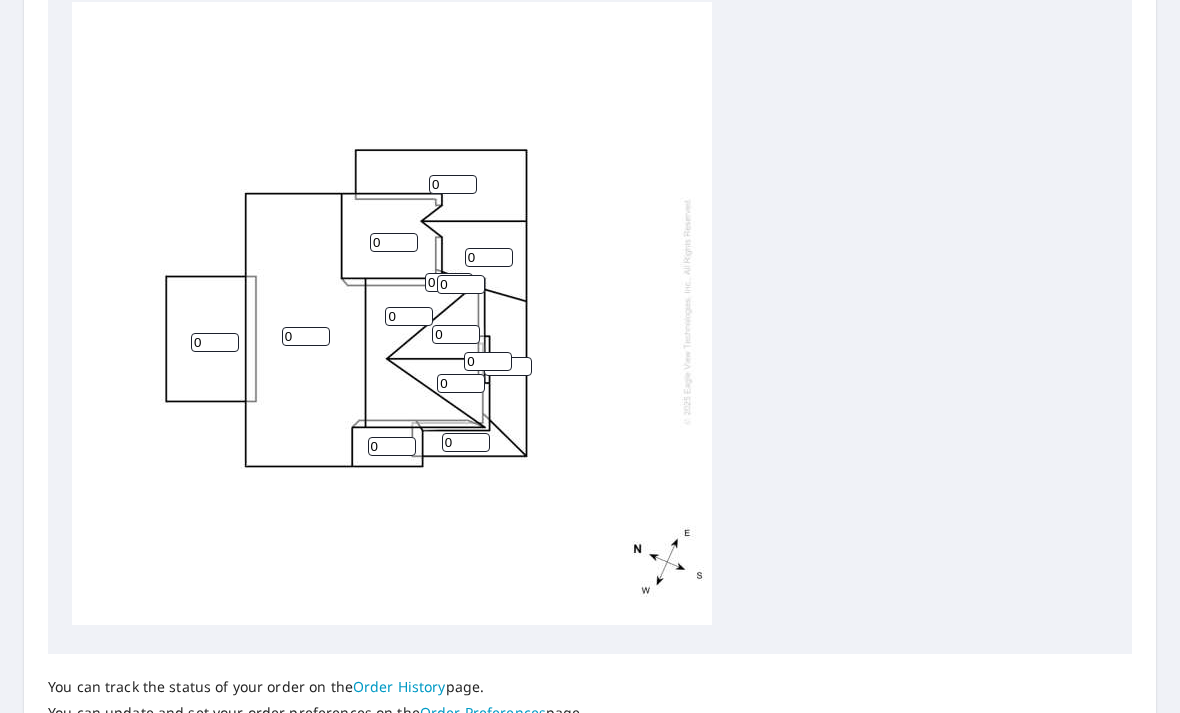 click on "0" at bounding box center (215, 342) 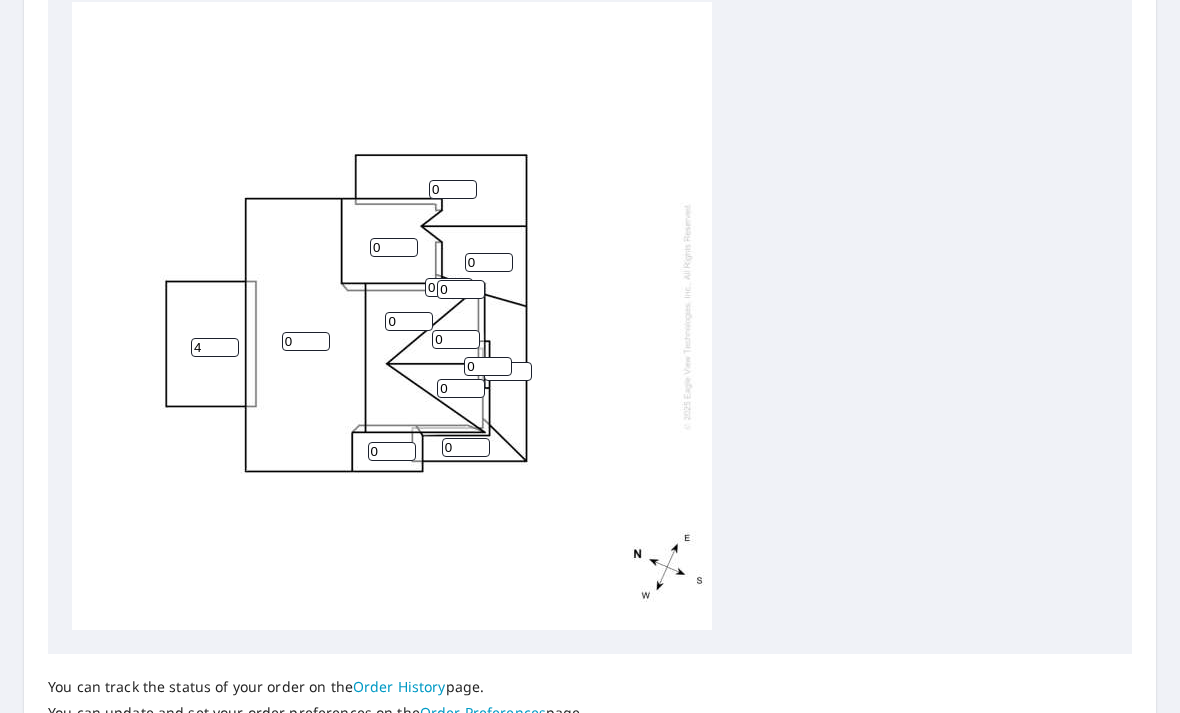 scroll, scrollTop: 0, scrollLeft: 0, axis: both 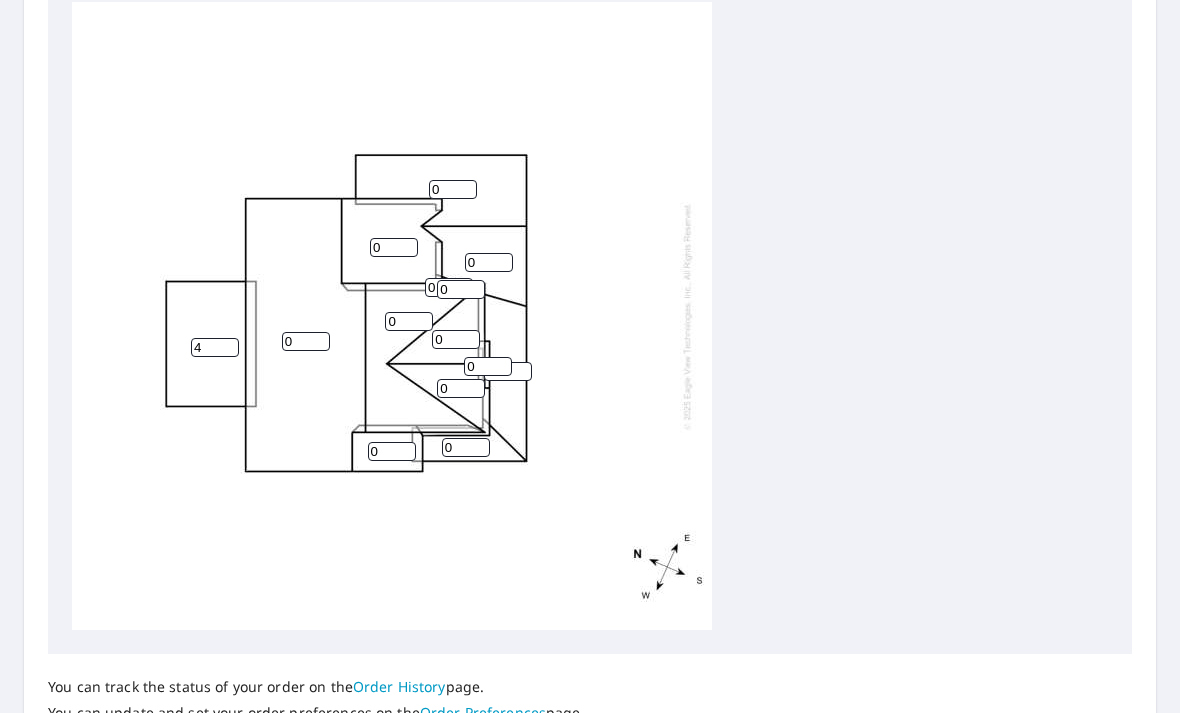 type on "4" 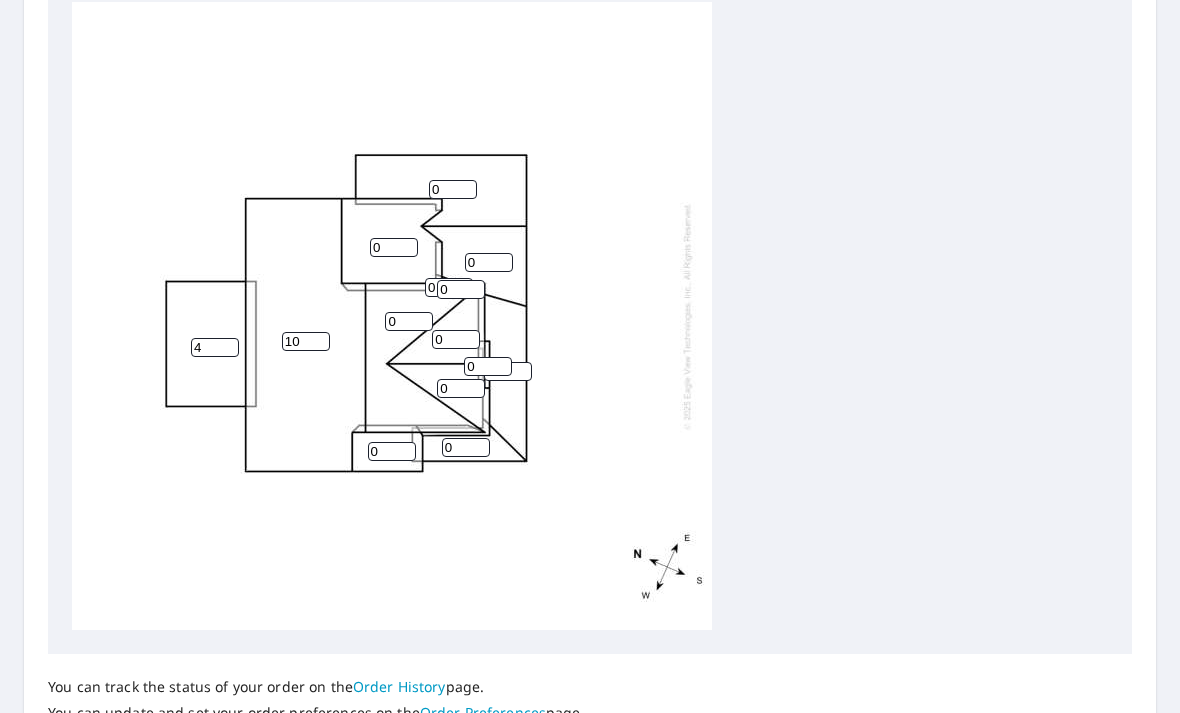 type on "10" 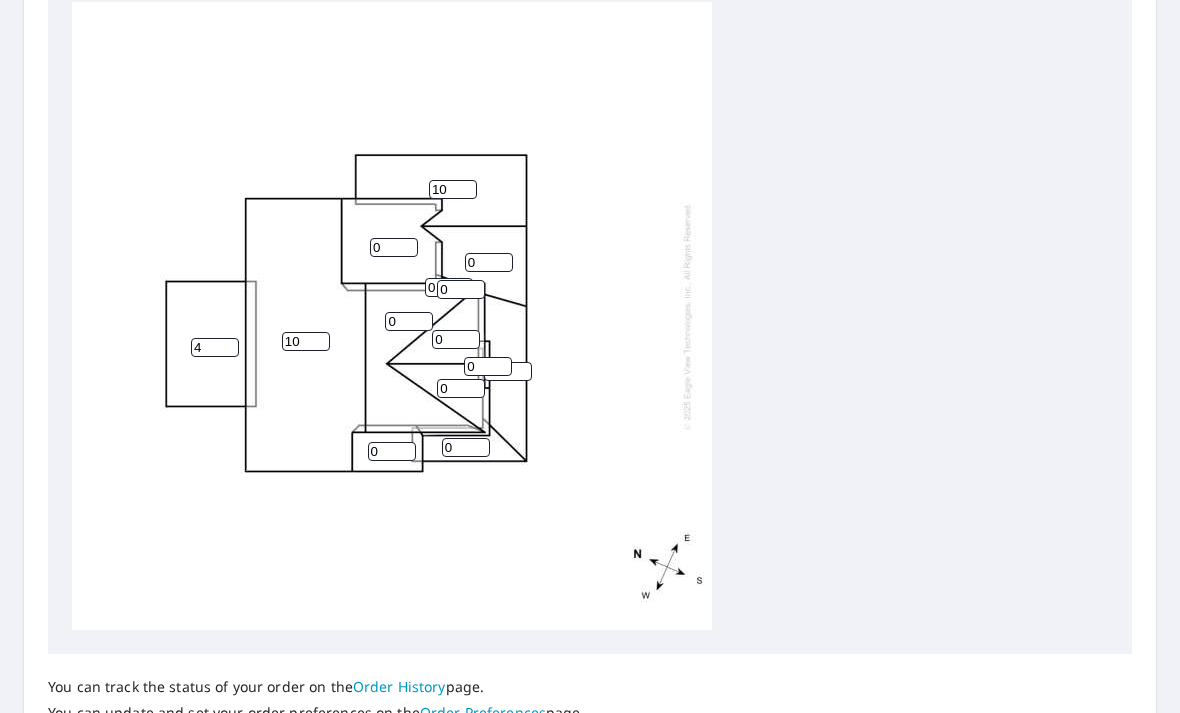 type on "10" 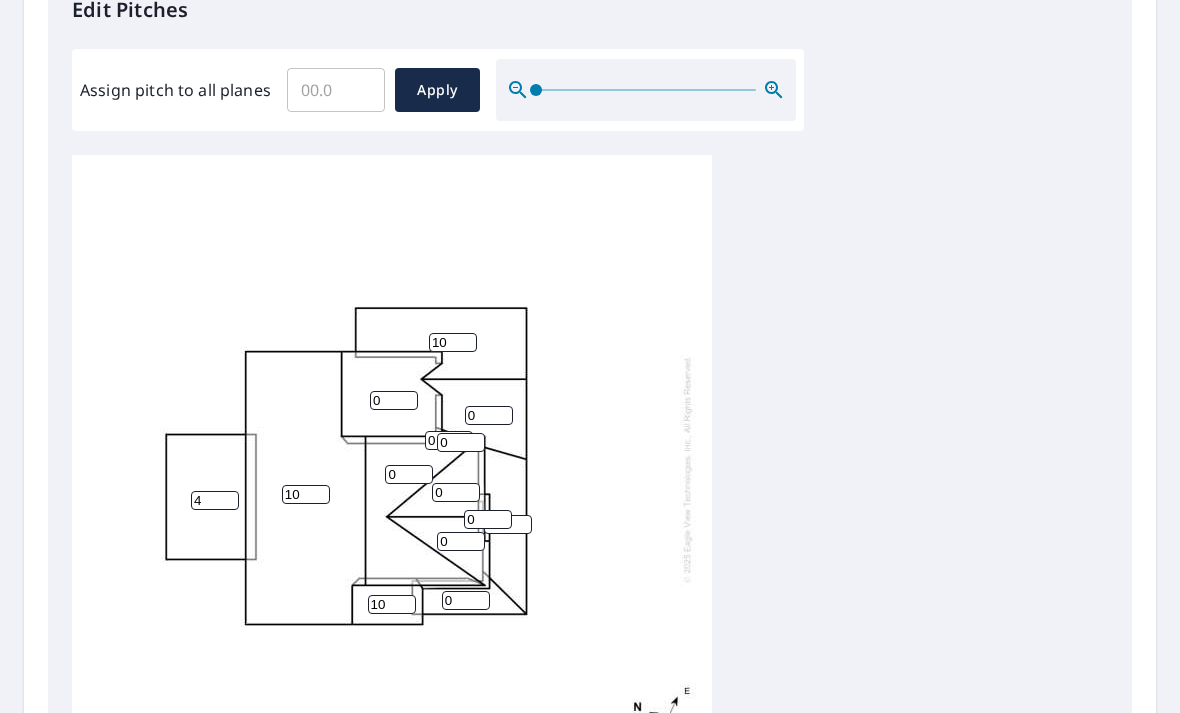 scroll, scrollTop: 739, scrollLeft: 0, axis: vertical 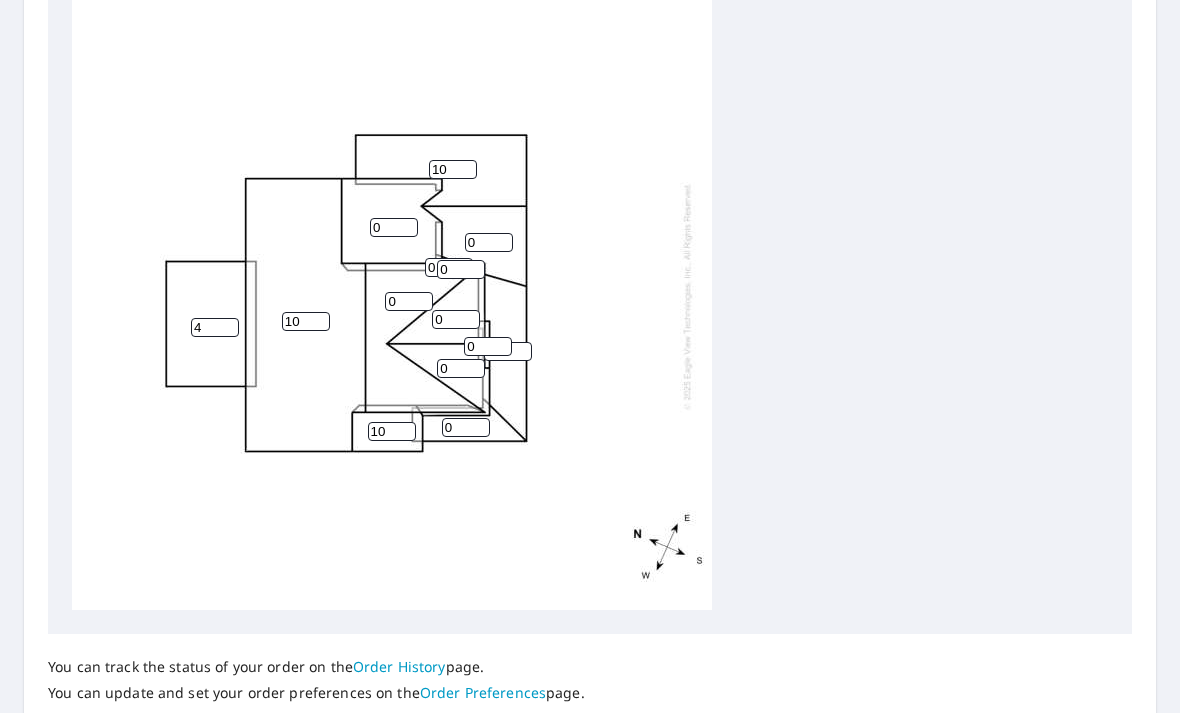 type on "10" 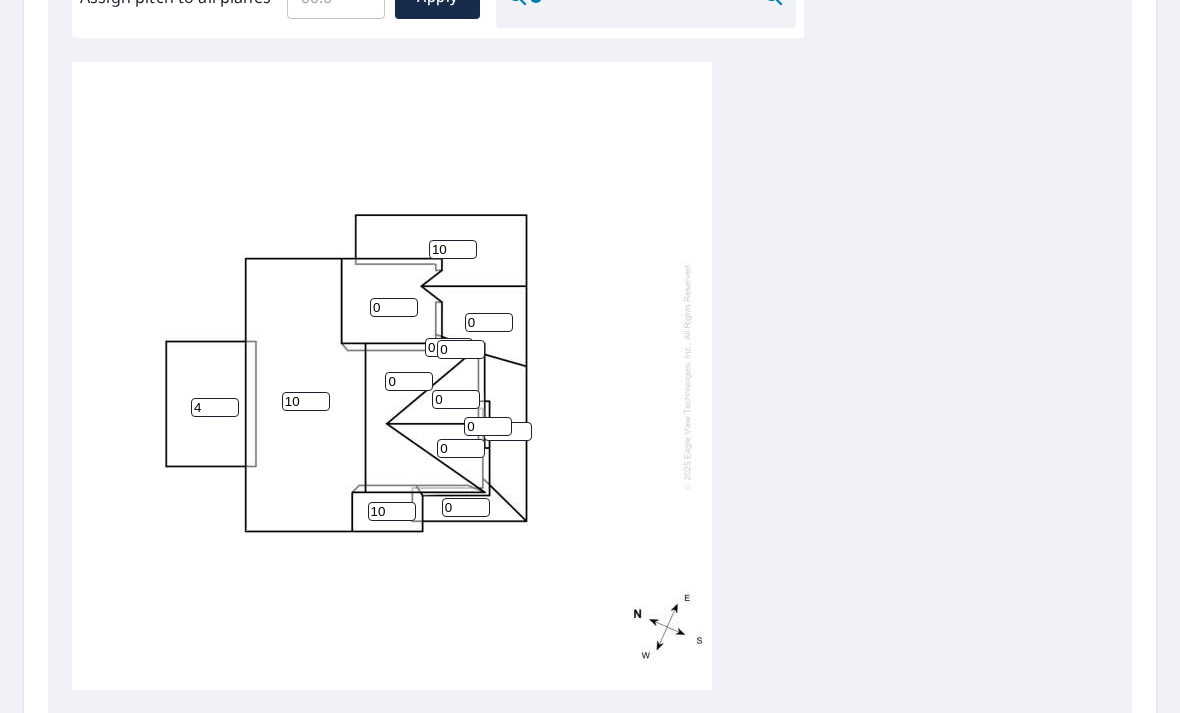 scroll, scrollTop: 726, scrollLeft: 0, axis: vertical 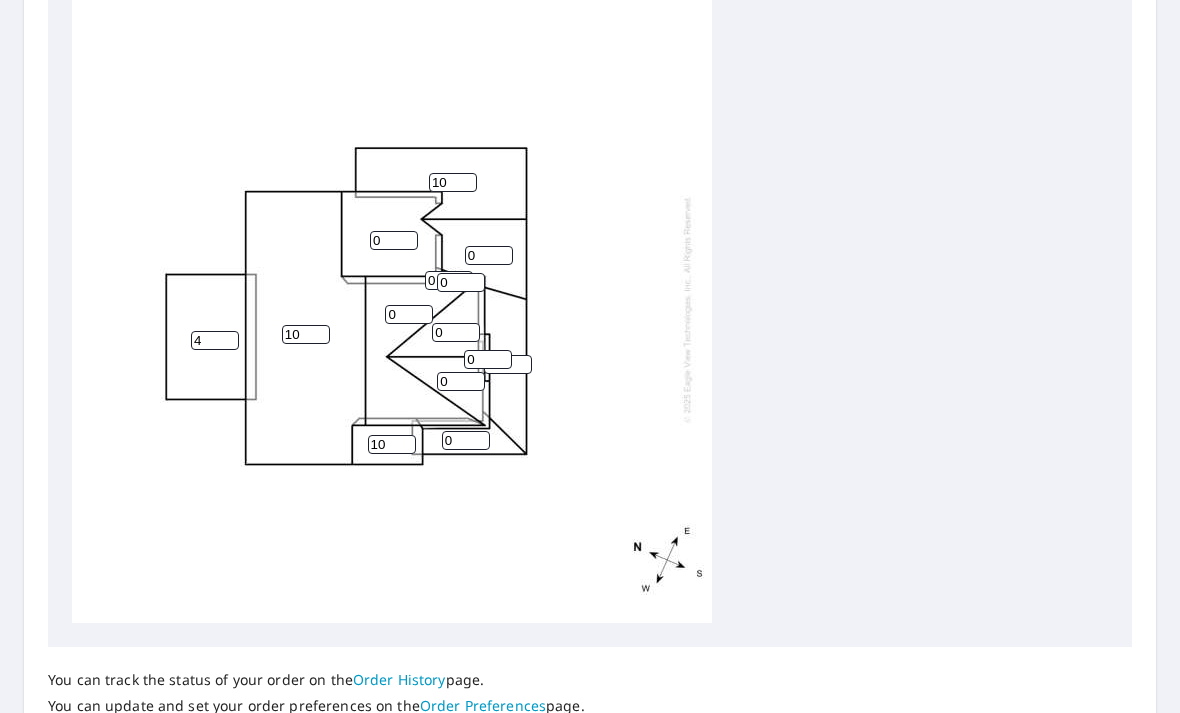 type on "2" 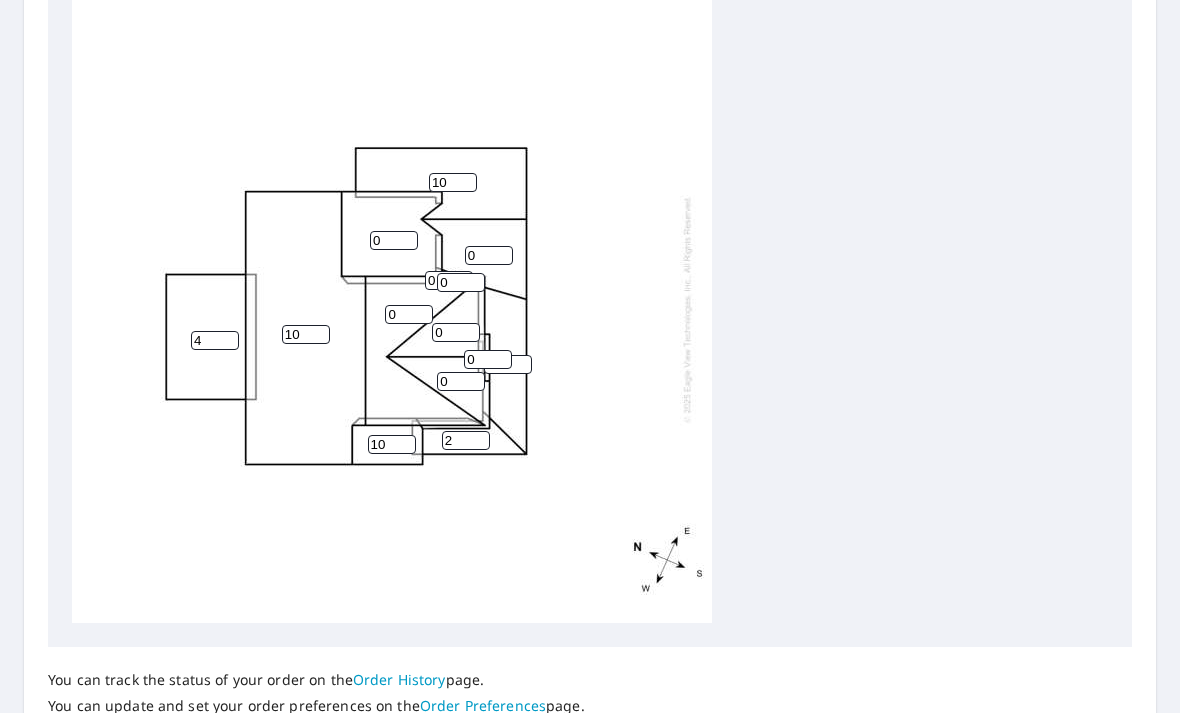 type on "2" 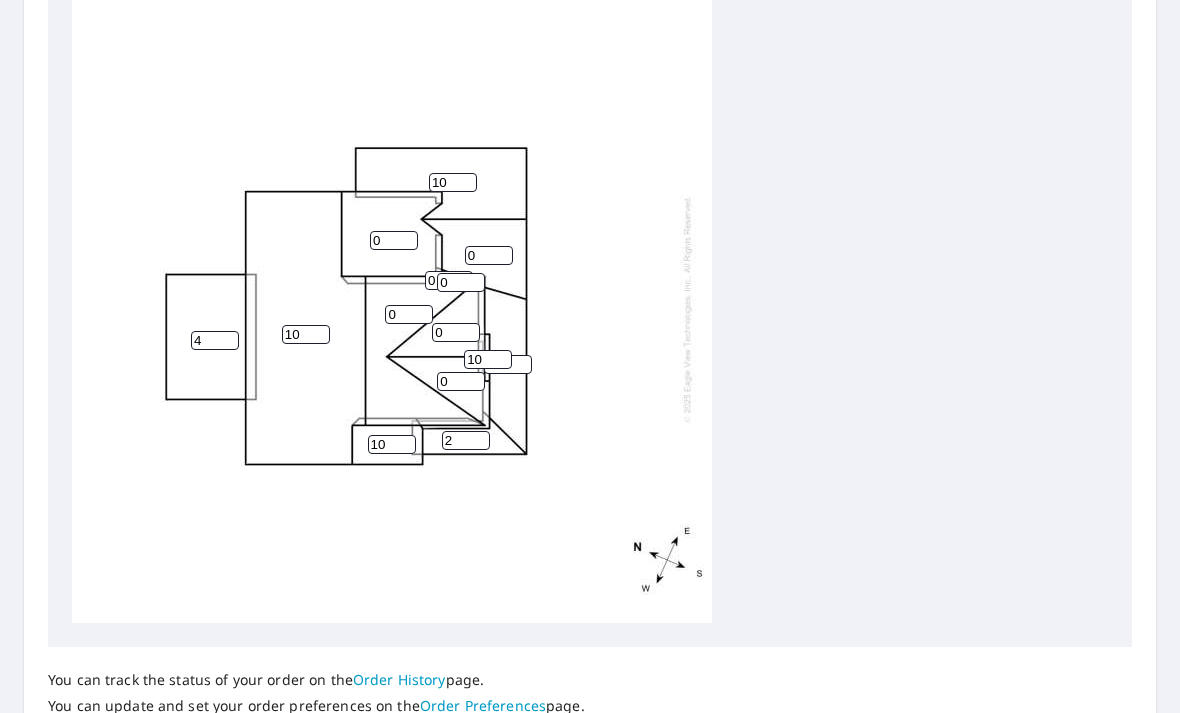 type on "10" 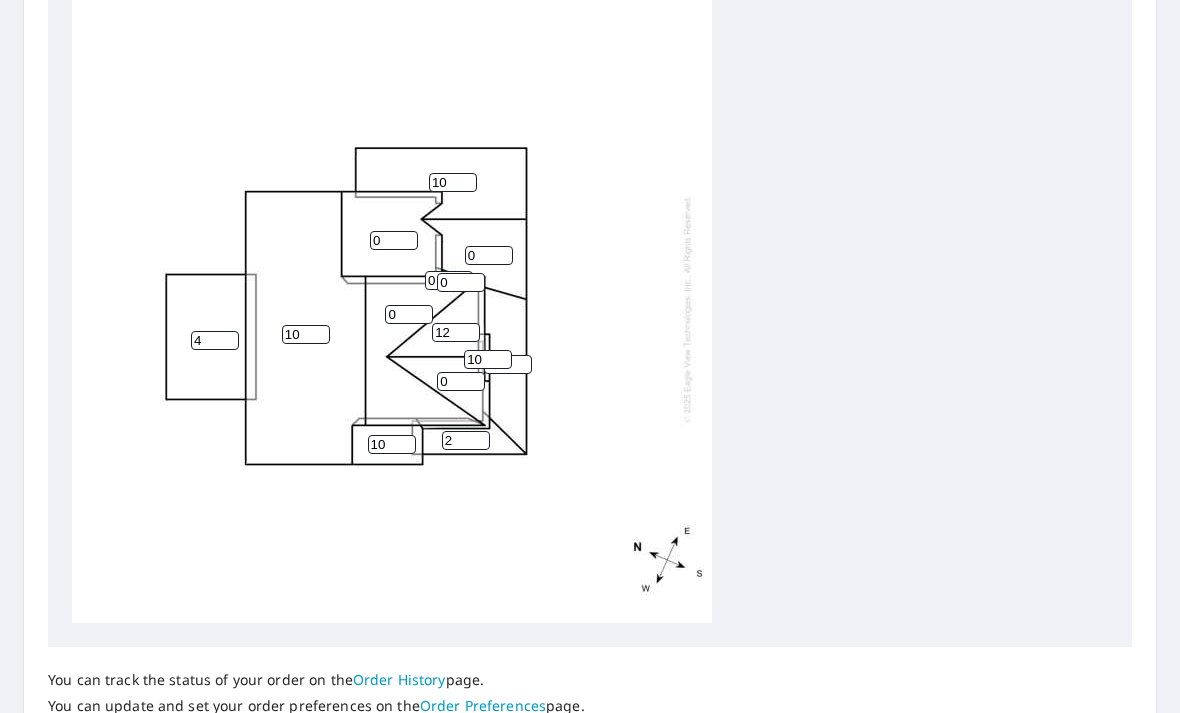 type on "12" 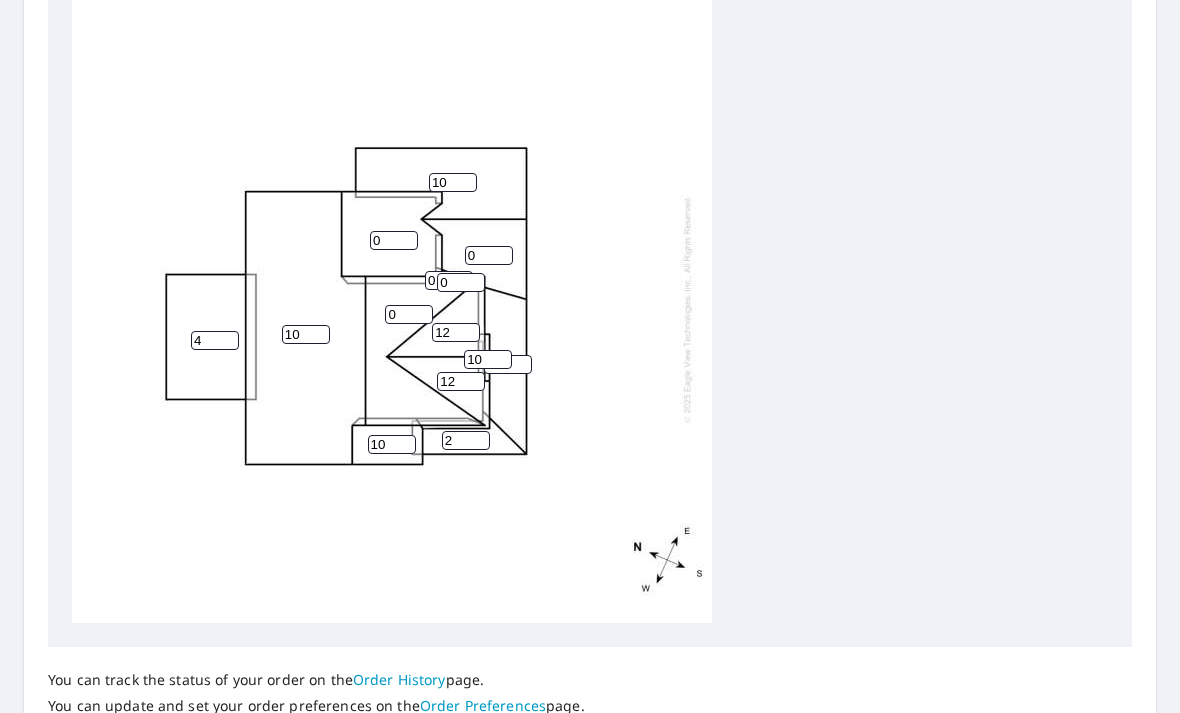 type on "12" 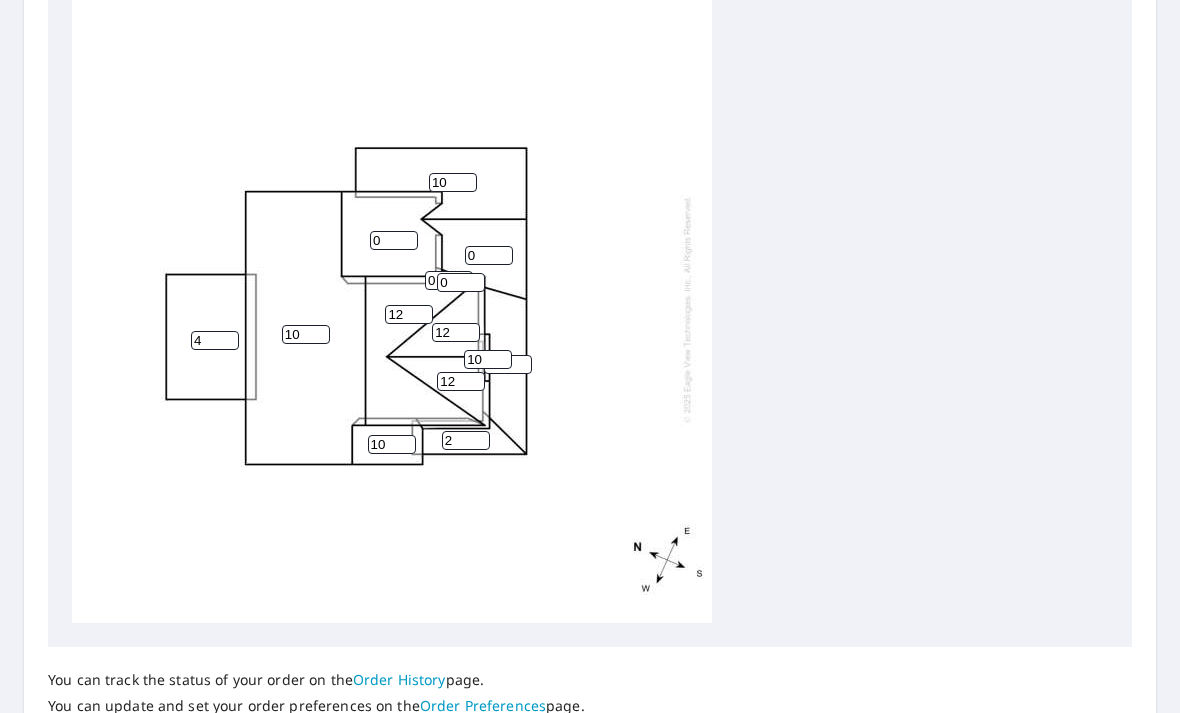 type on "12" 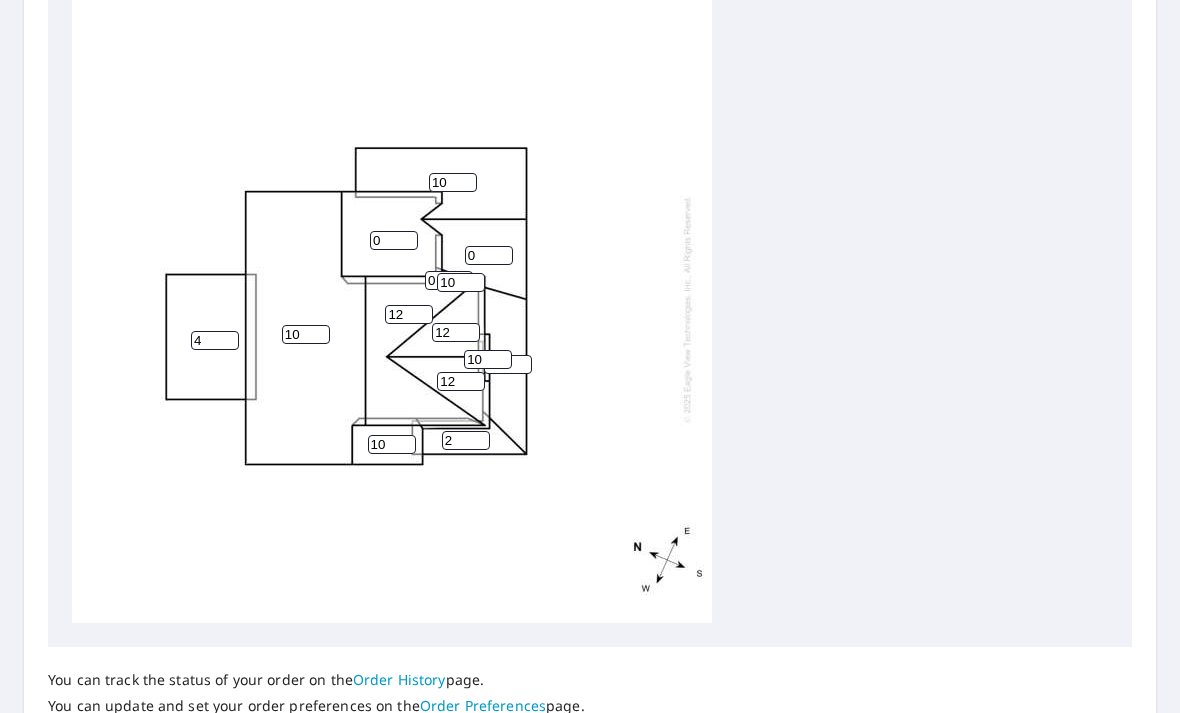 type on "10" 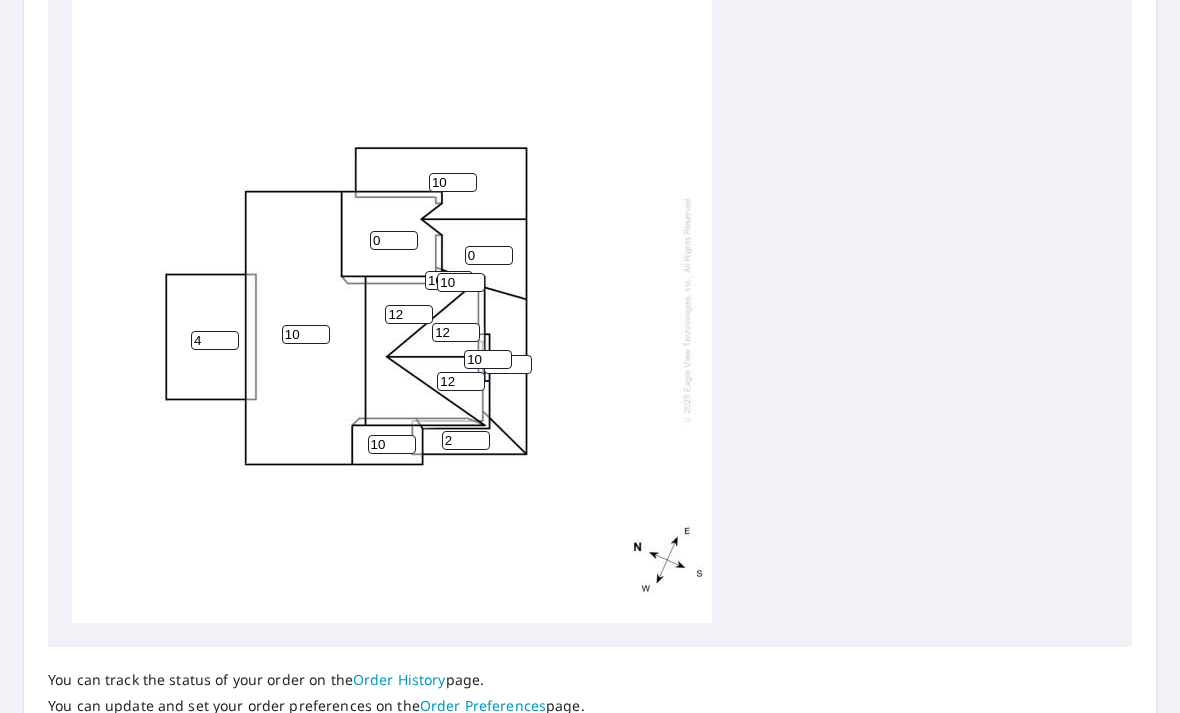 type on "10" 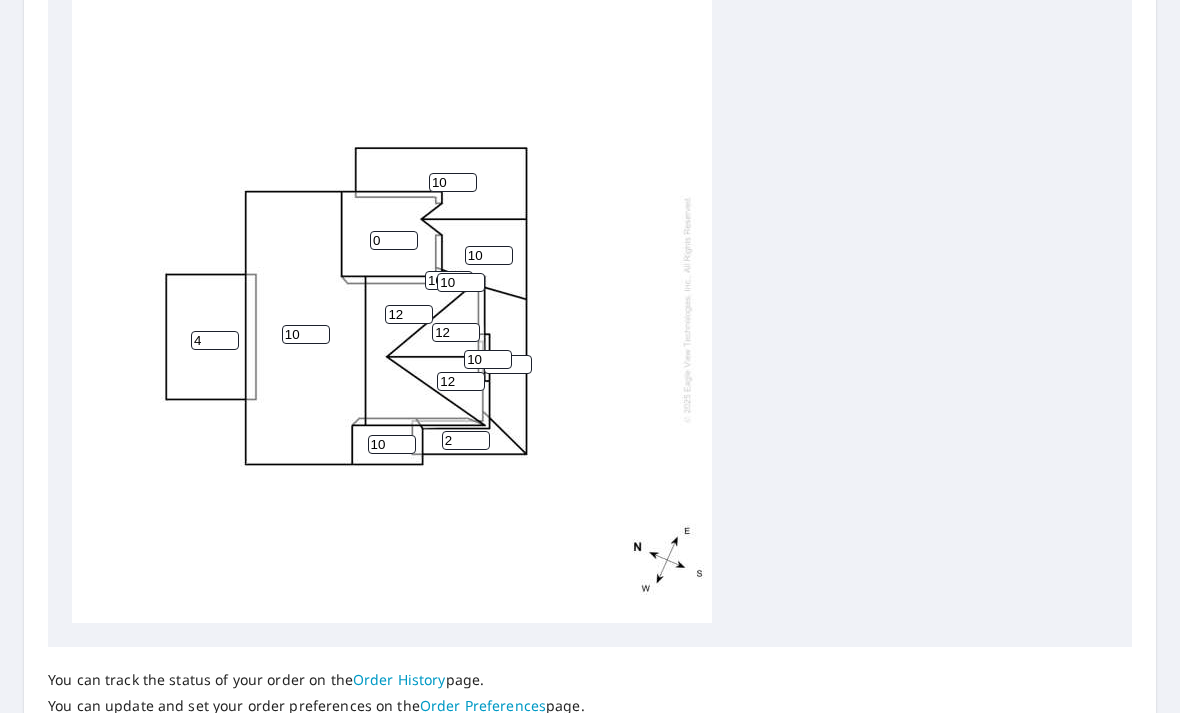 type on "10" 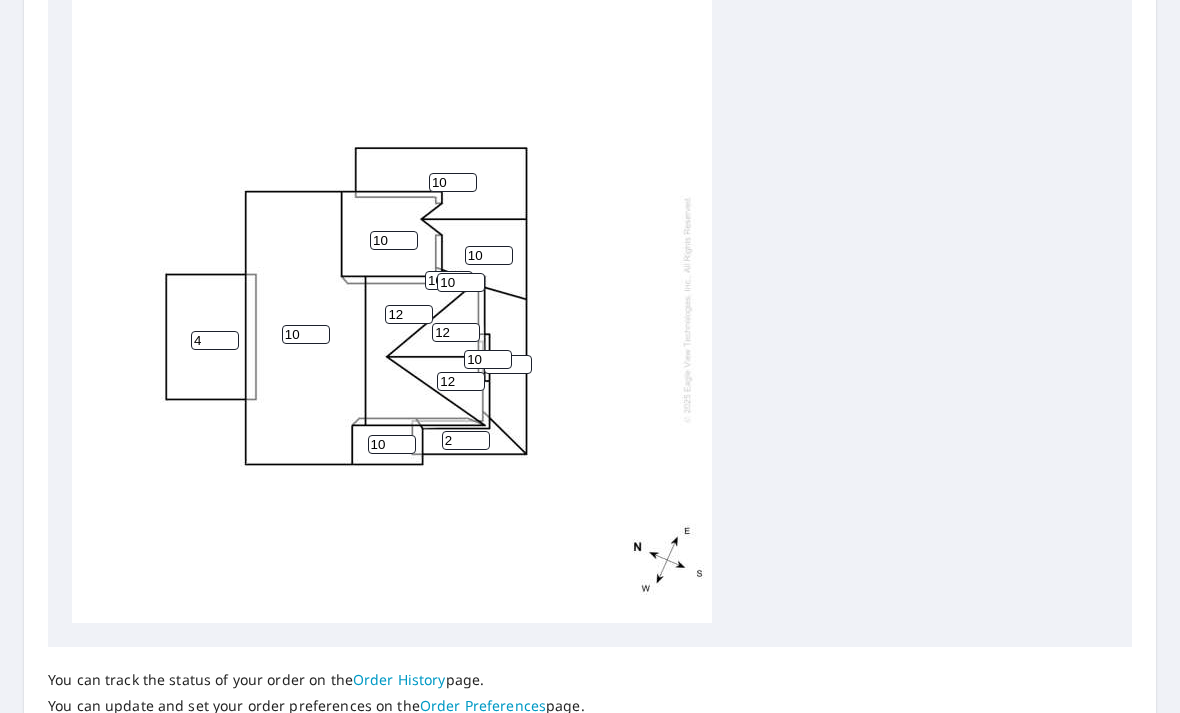 type on "10" 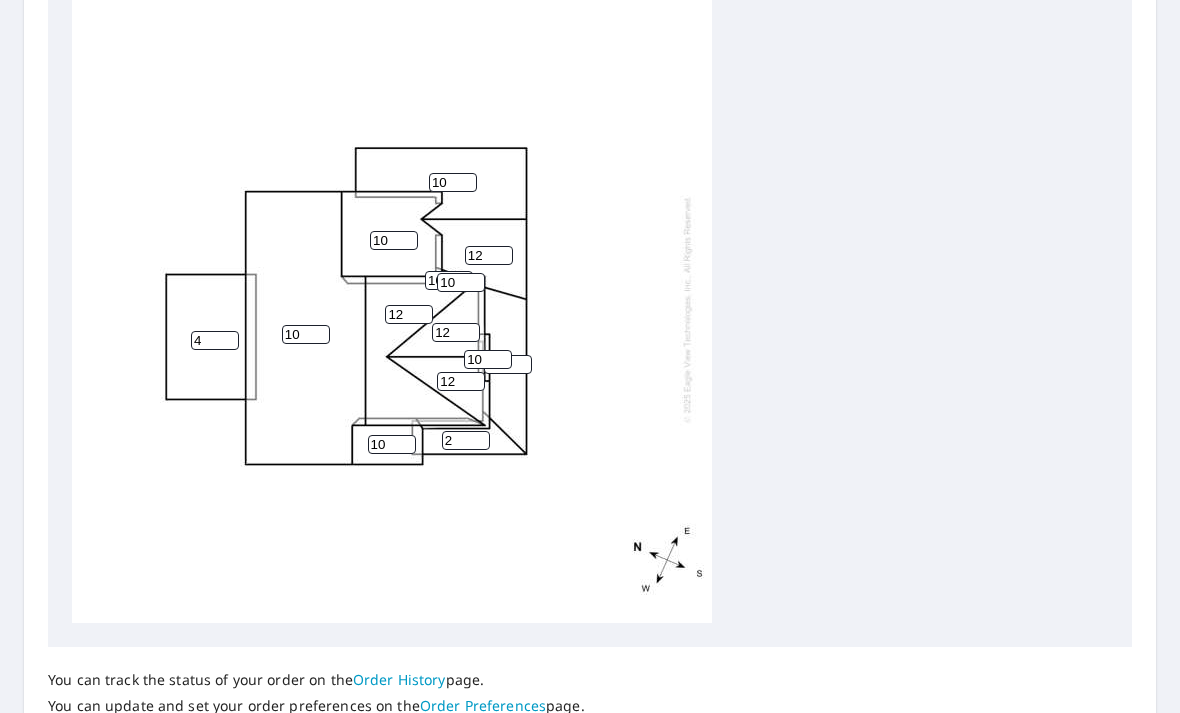 scroll, scrollTop: 0, scrollLeft: 0, axis: both 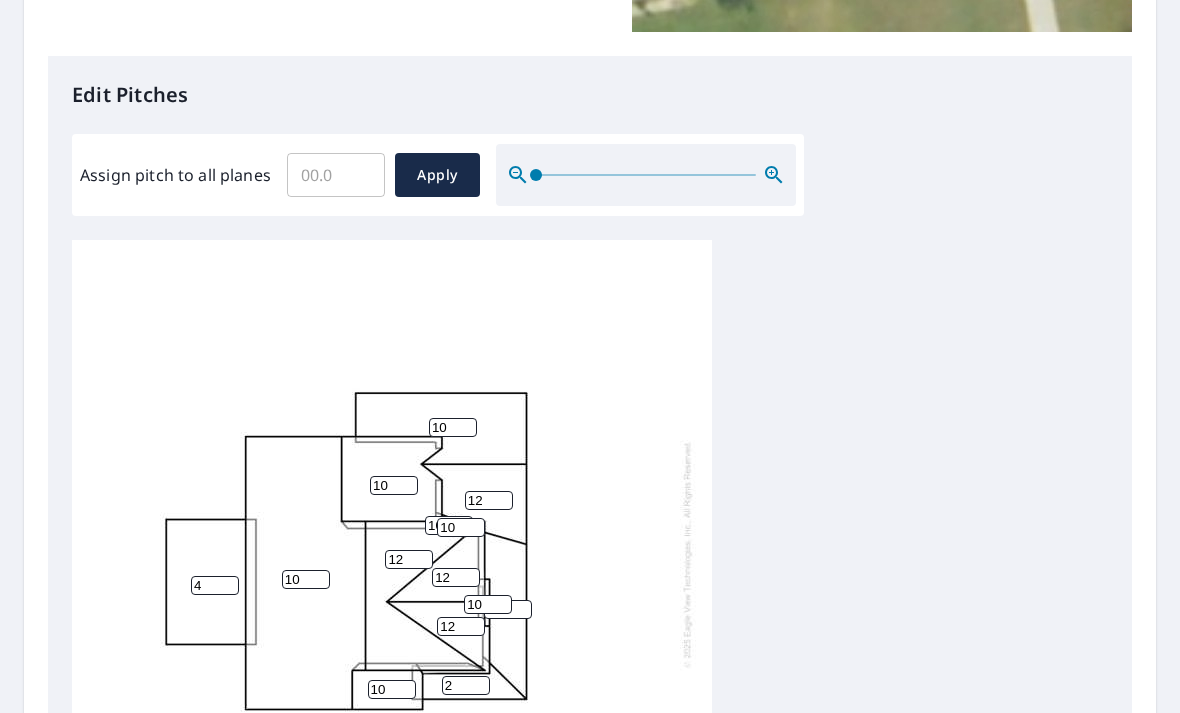 type on "12" 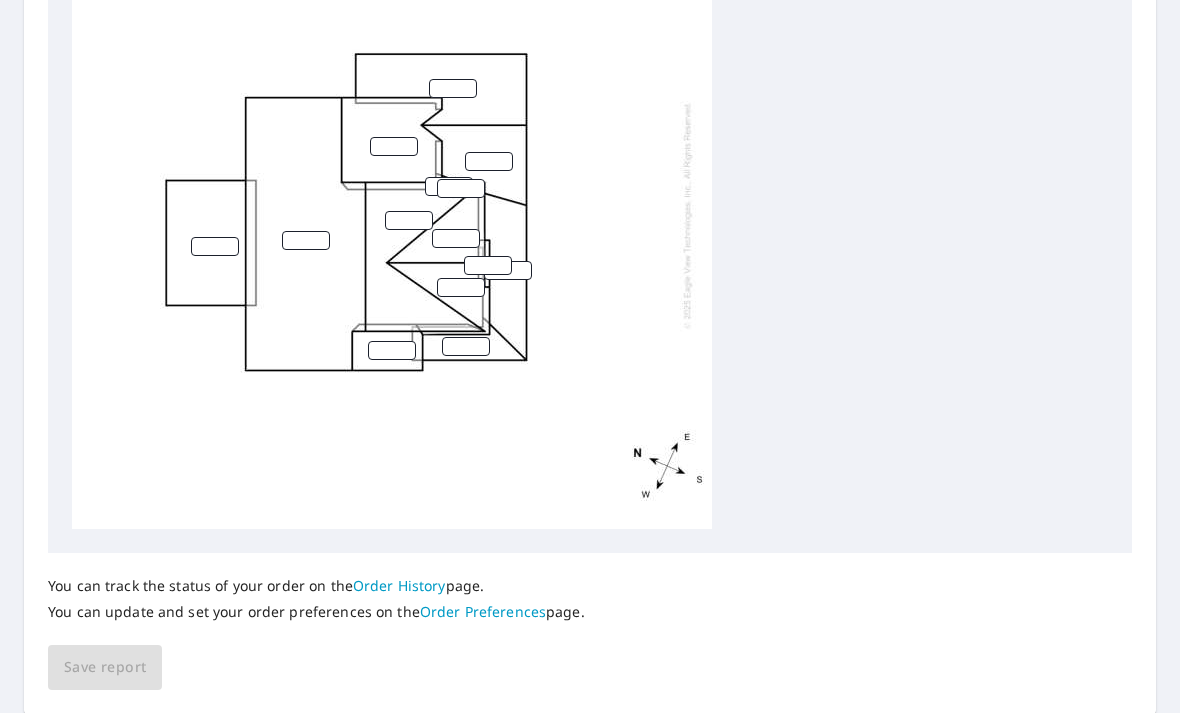 scroll, scrollTop: 820, scrollLeft: 0, axis: vertical 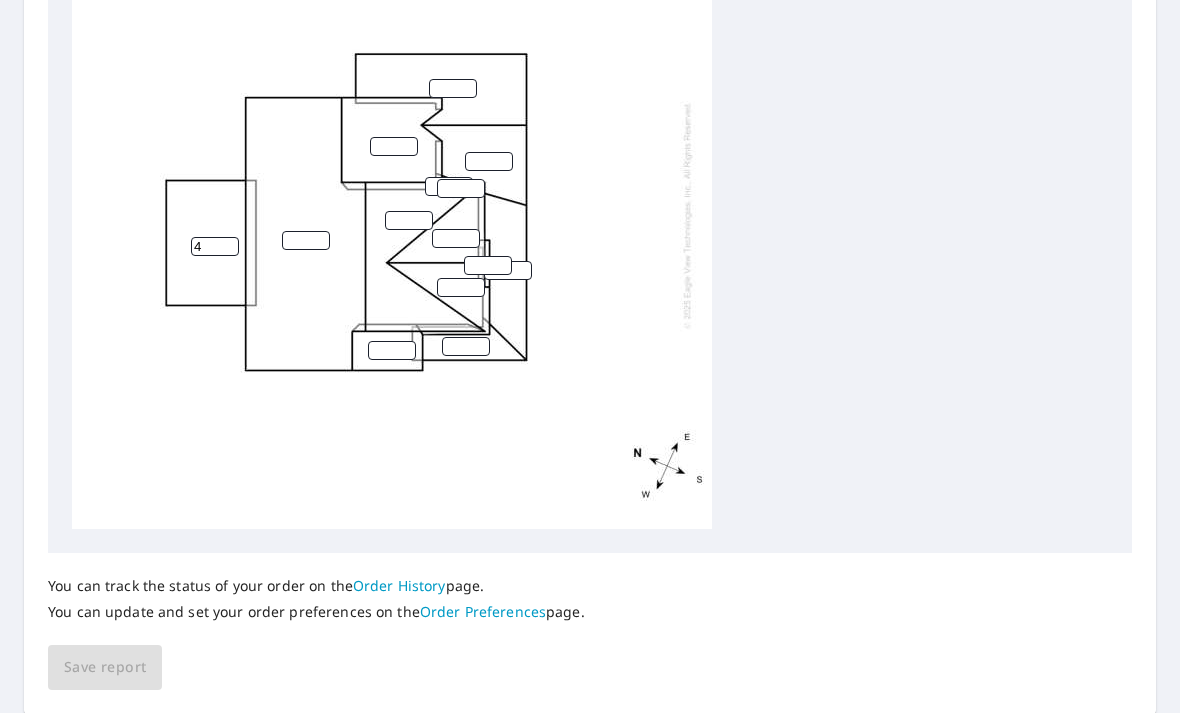 type on "4" 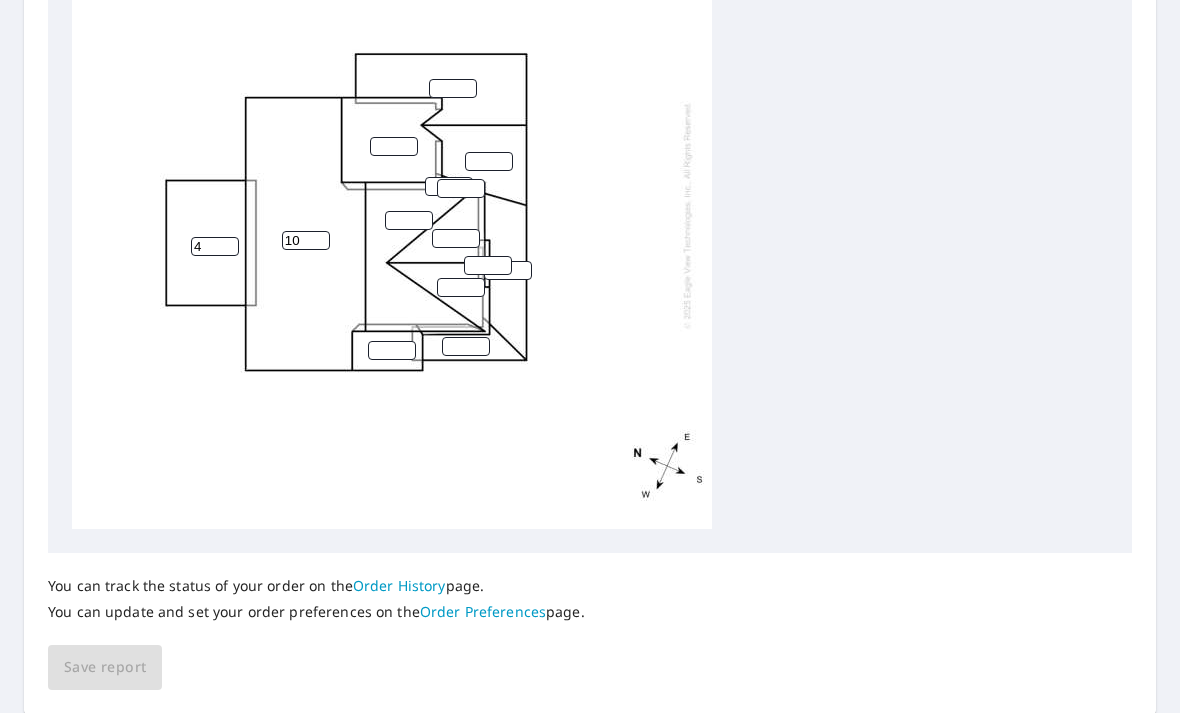 type on "10" 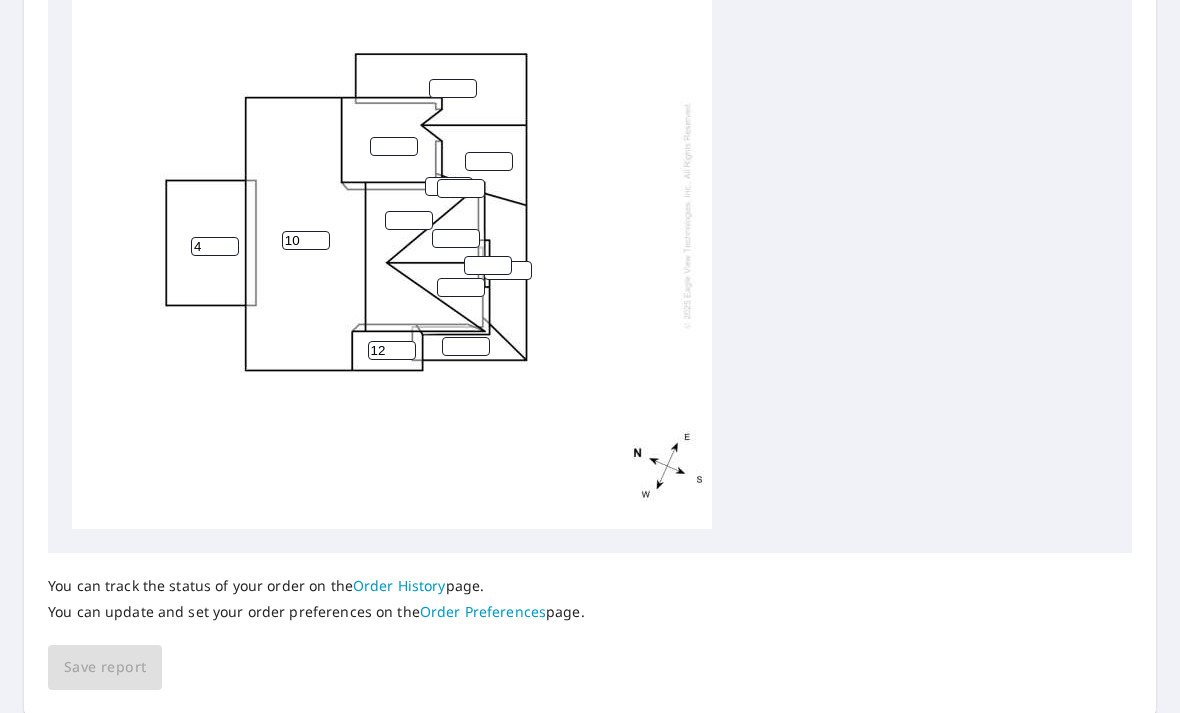 type on "12" 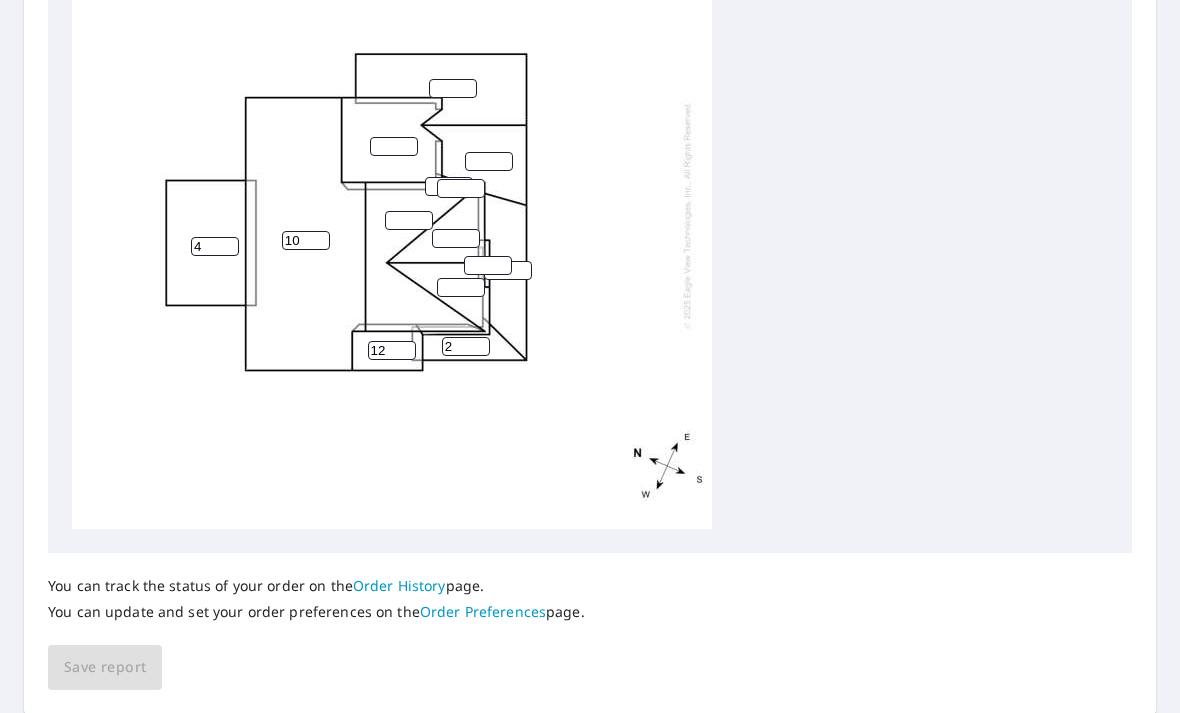 type on "2" 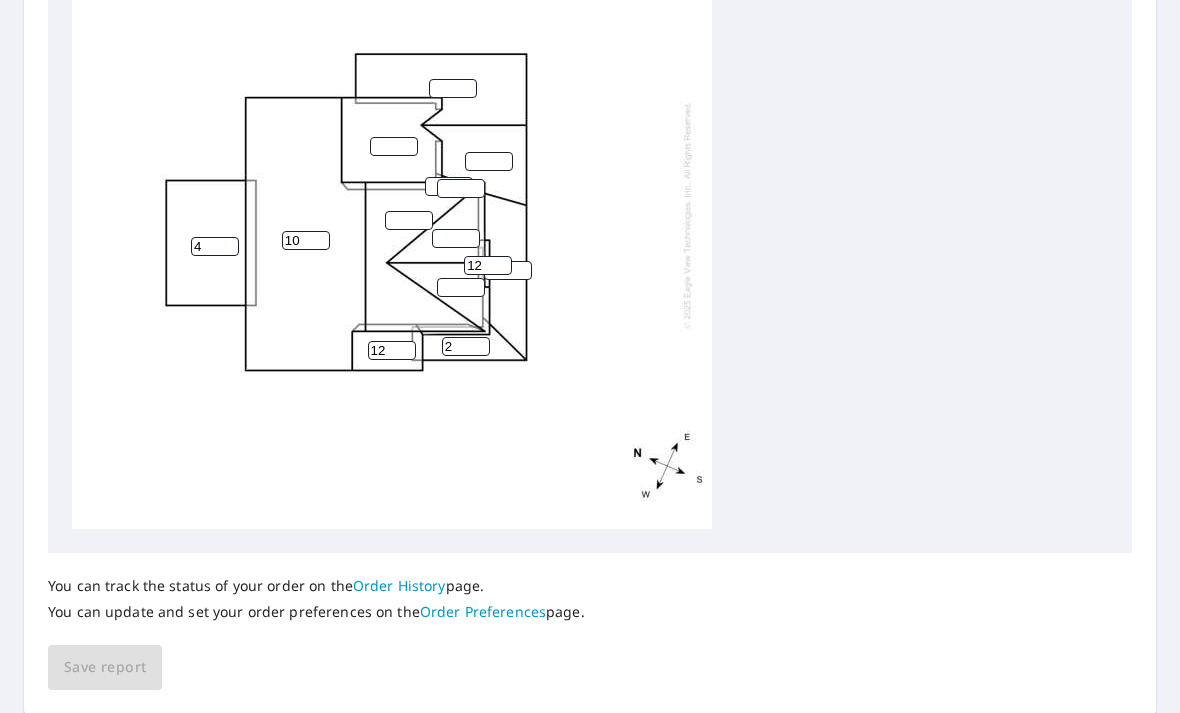 type on "12" 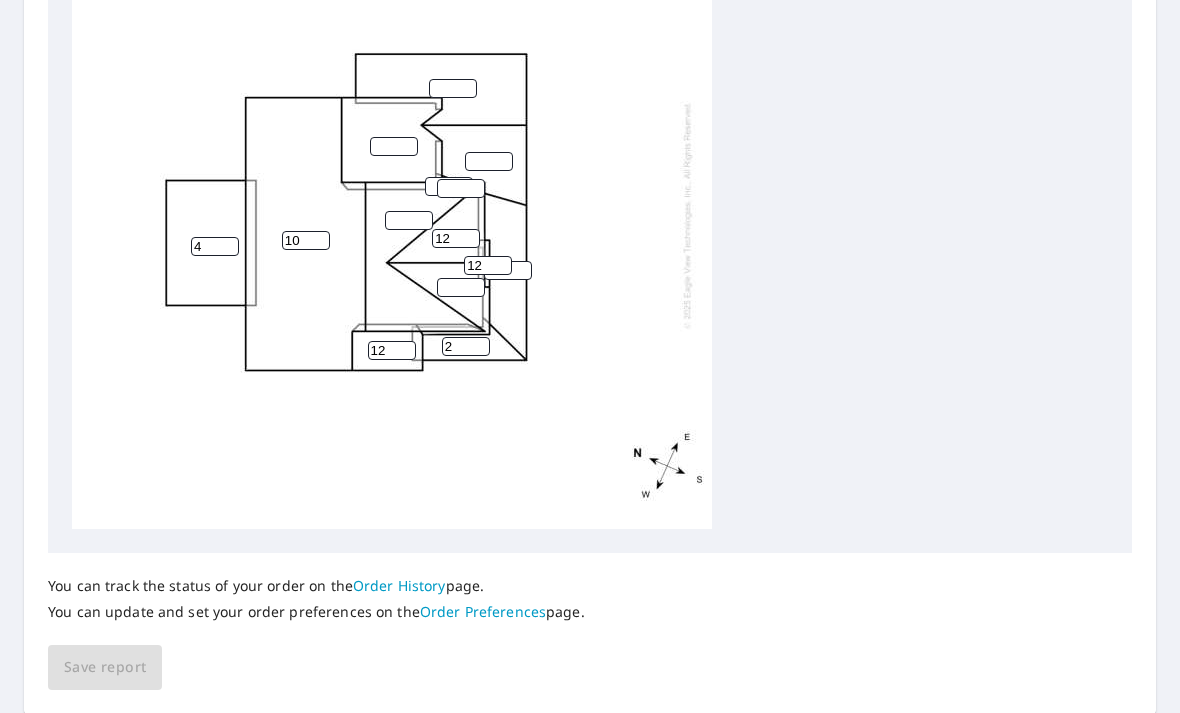 type on "12" 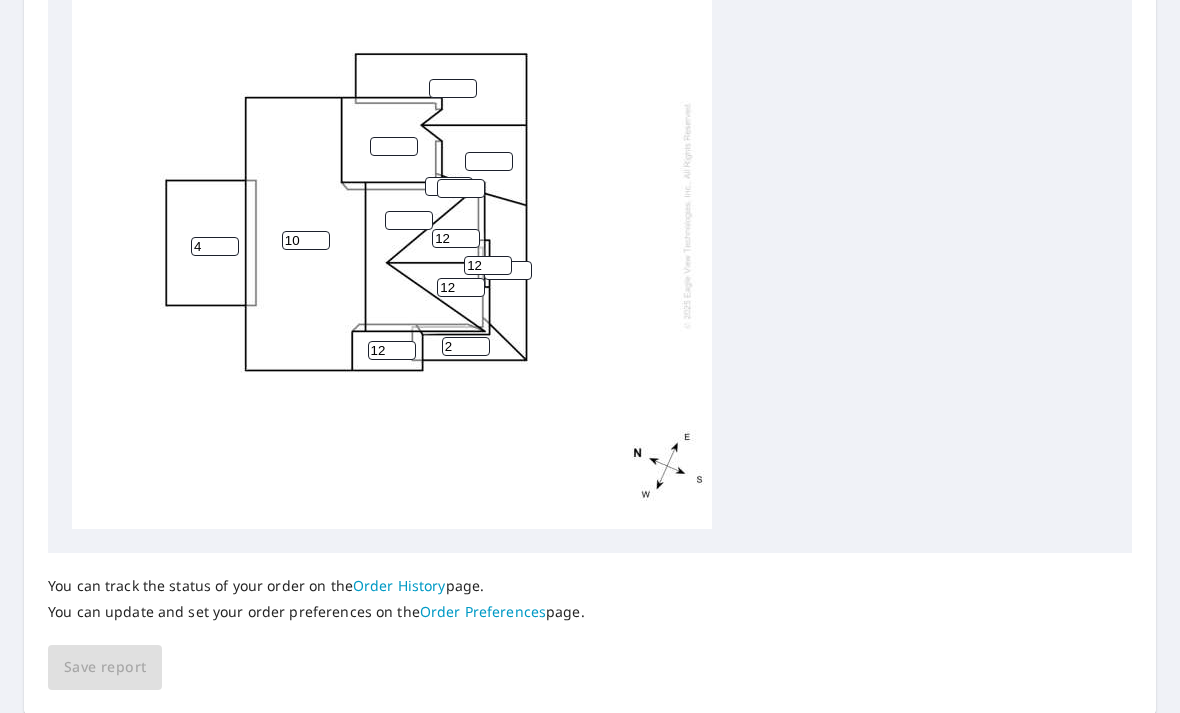 type on "12" 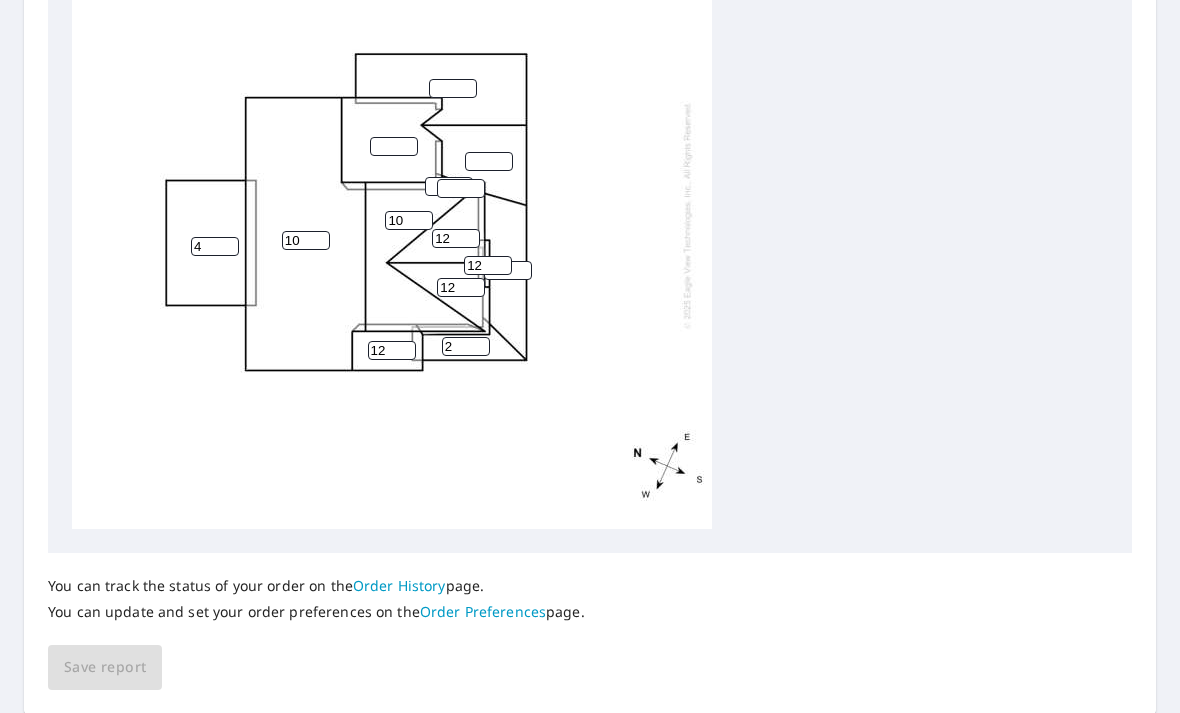 type on "10" 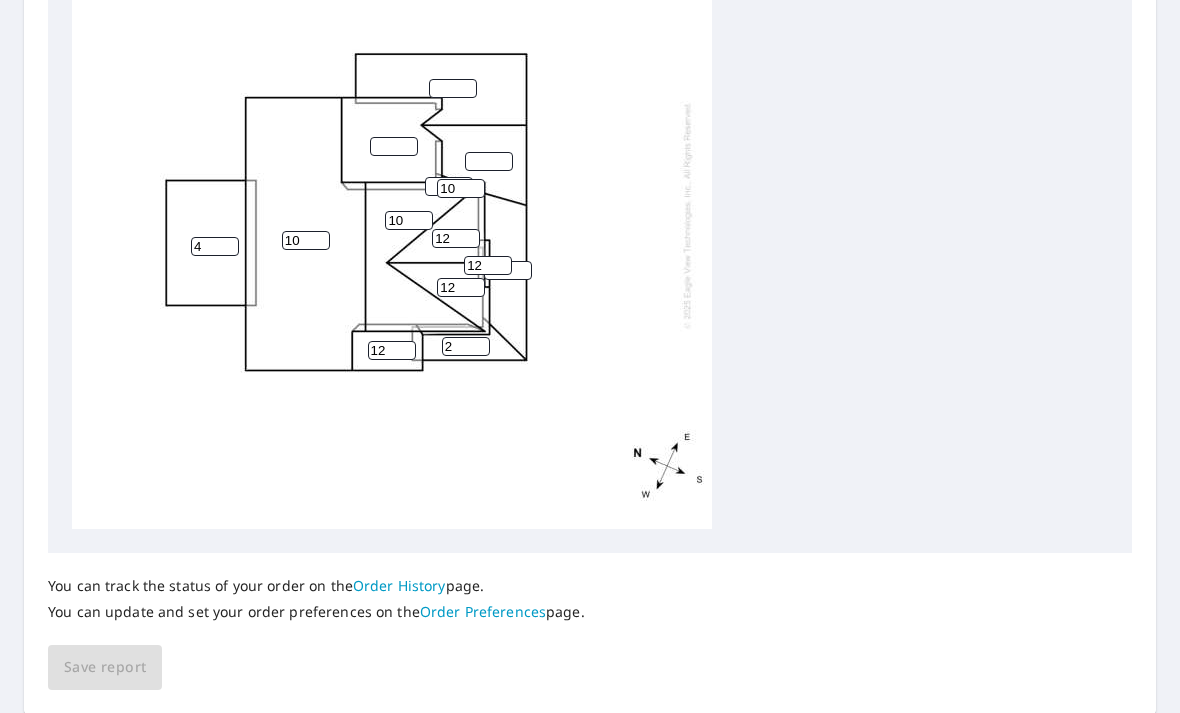 type on "10" 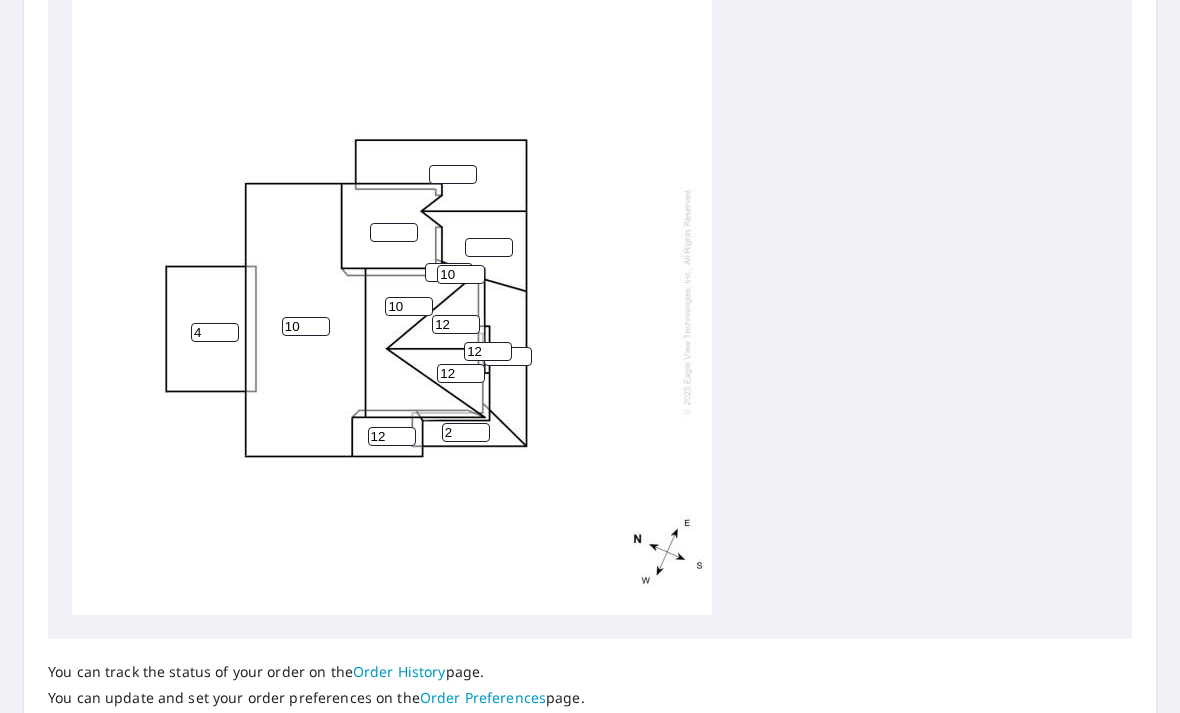scroll, scrollTop: 732, scrollLeft: 0, axis: vertical 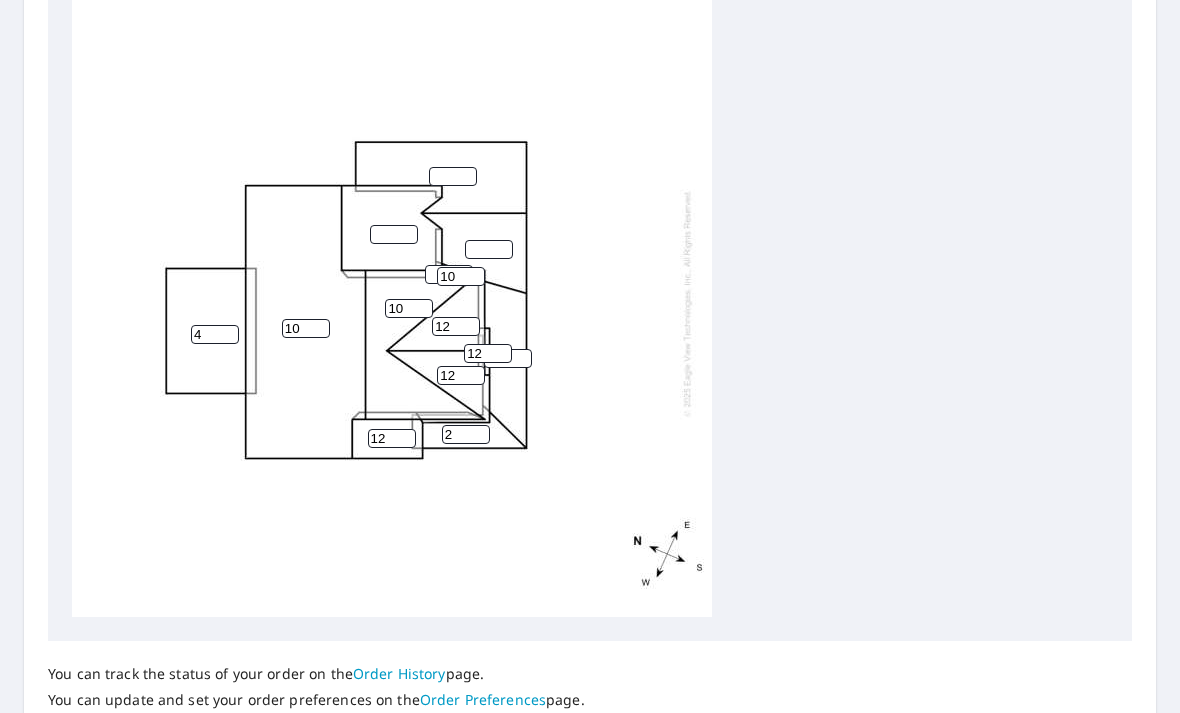 click at bounding box center [394, 234] 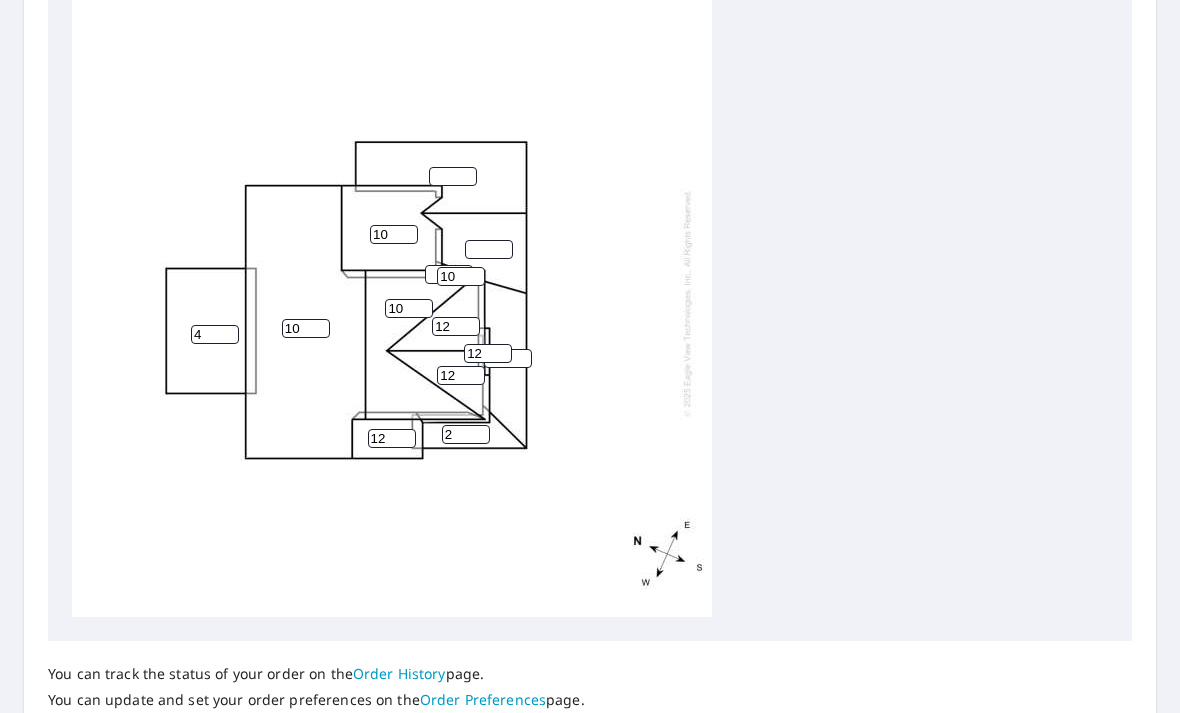 type on "10" 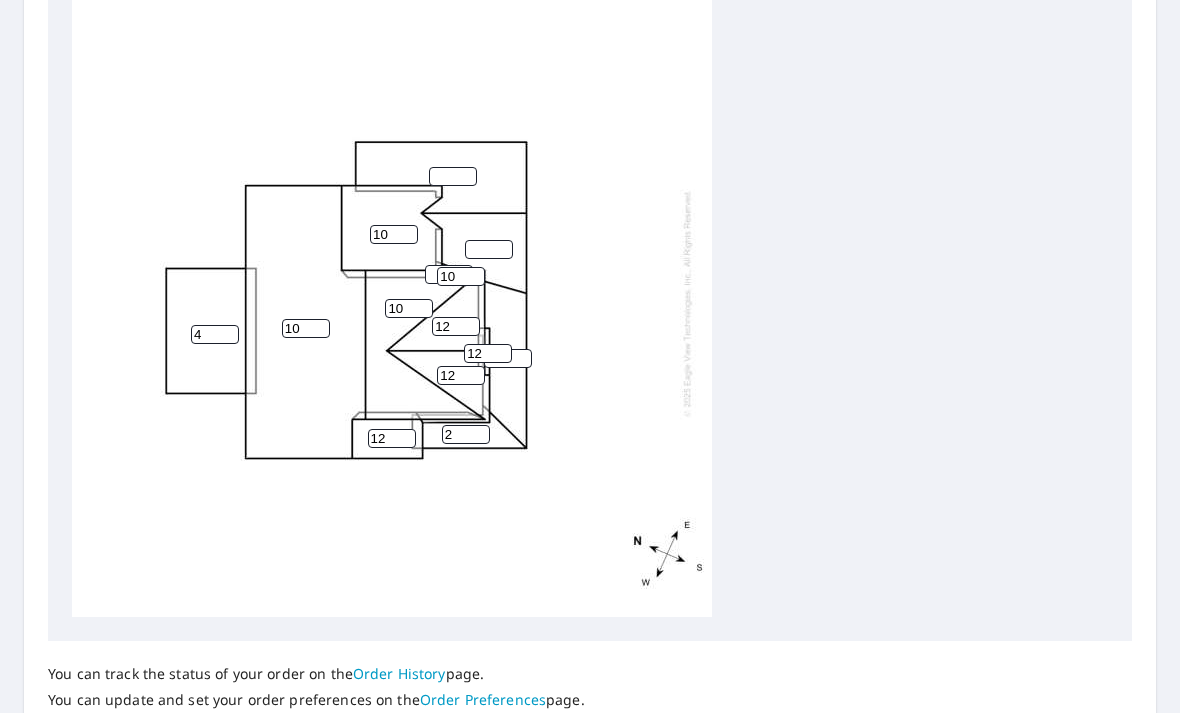 click at bounding box center (453, 176) 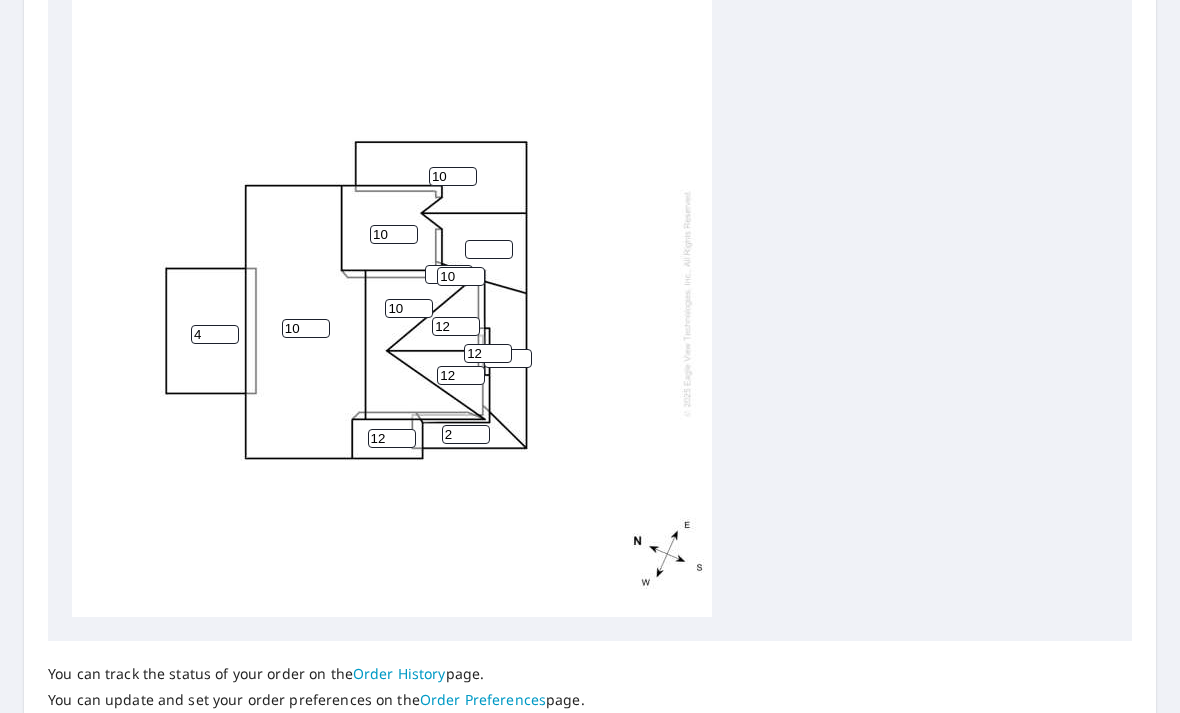 type on "10" 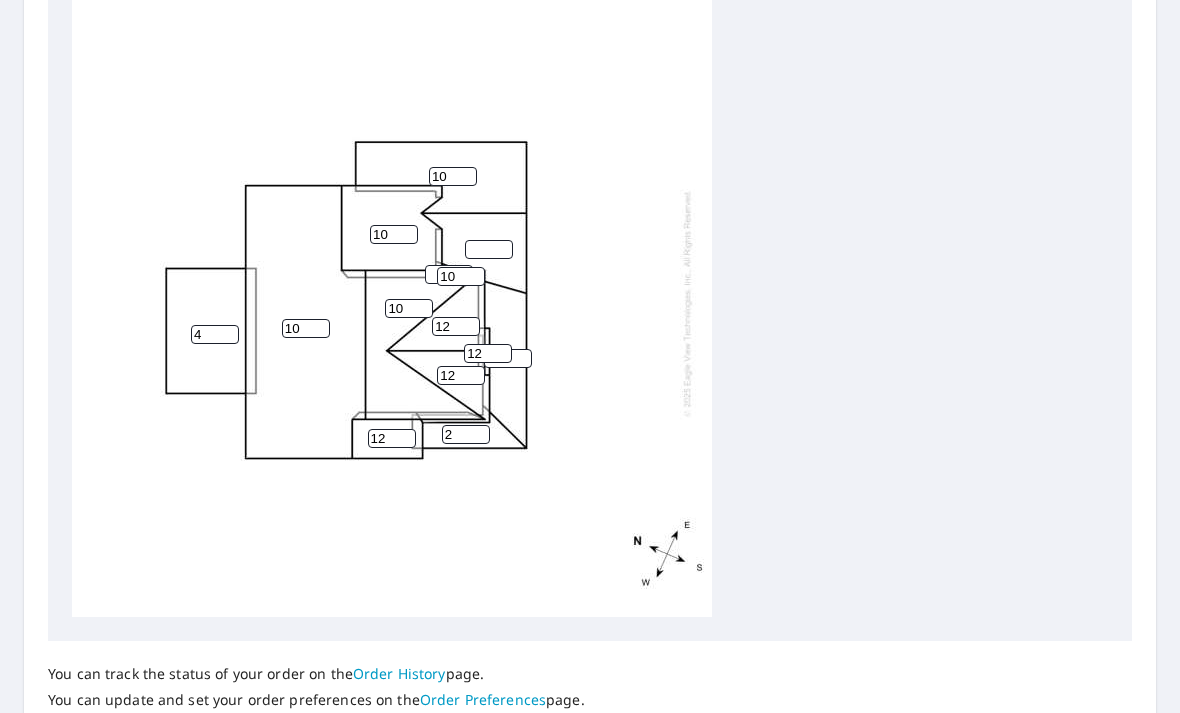 click at bounding box center (489, 249) 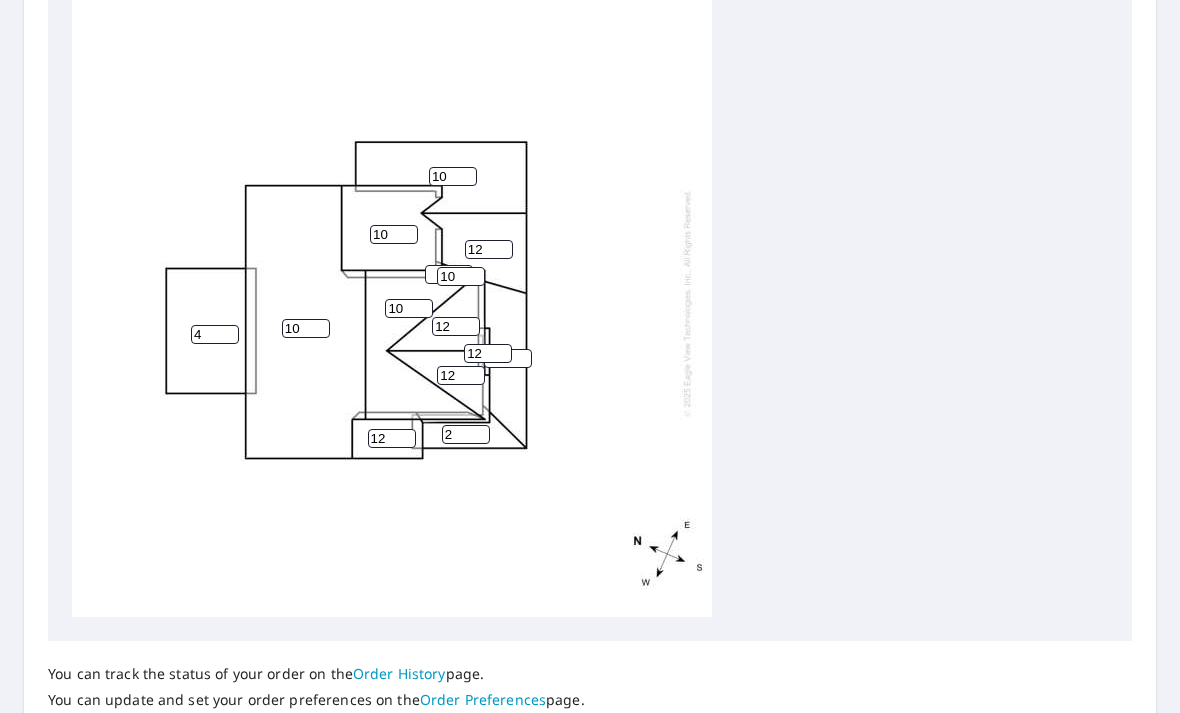 type on "12" 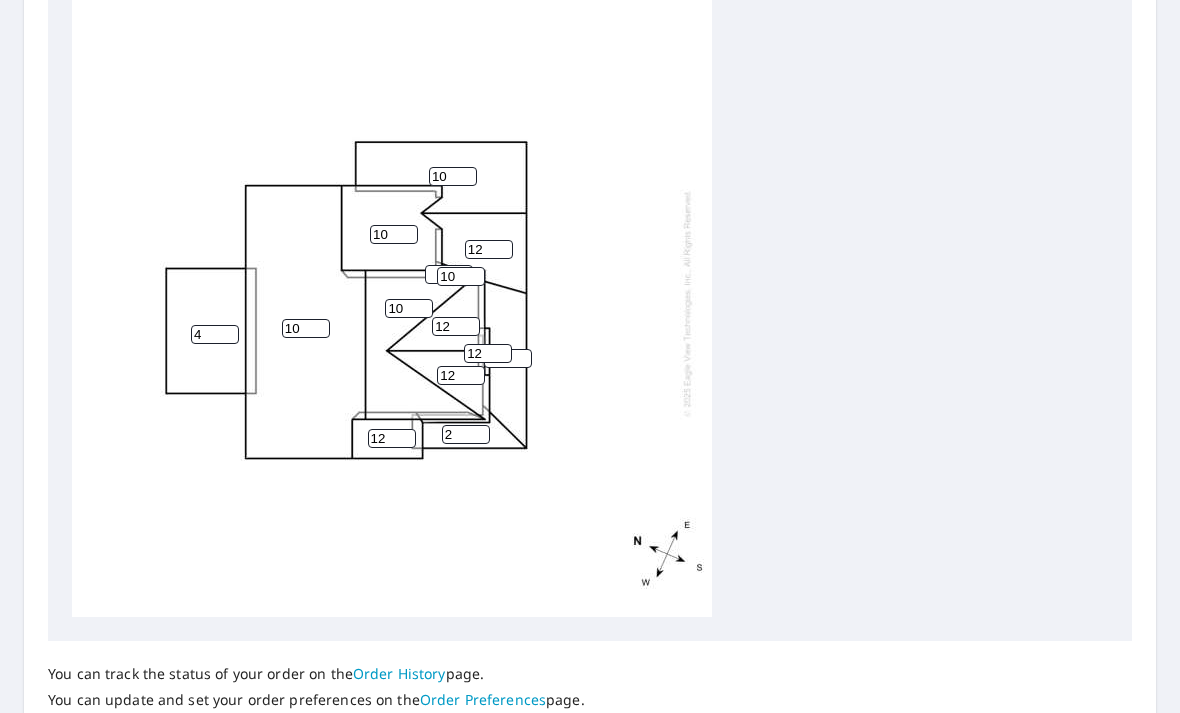 click on "10" at bounding box center [453, 176] 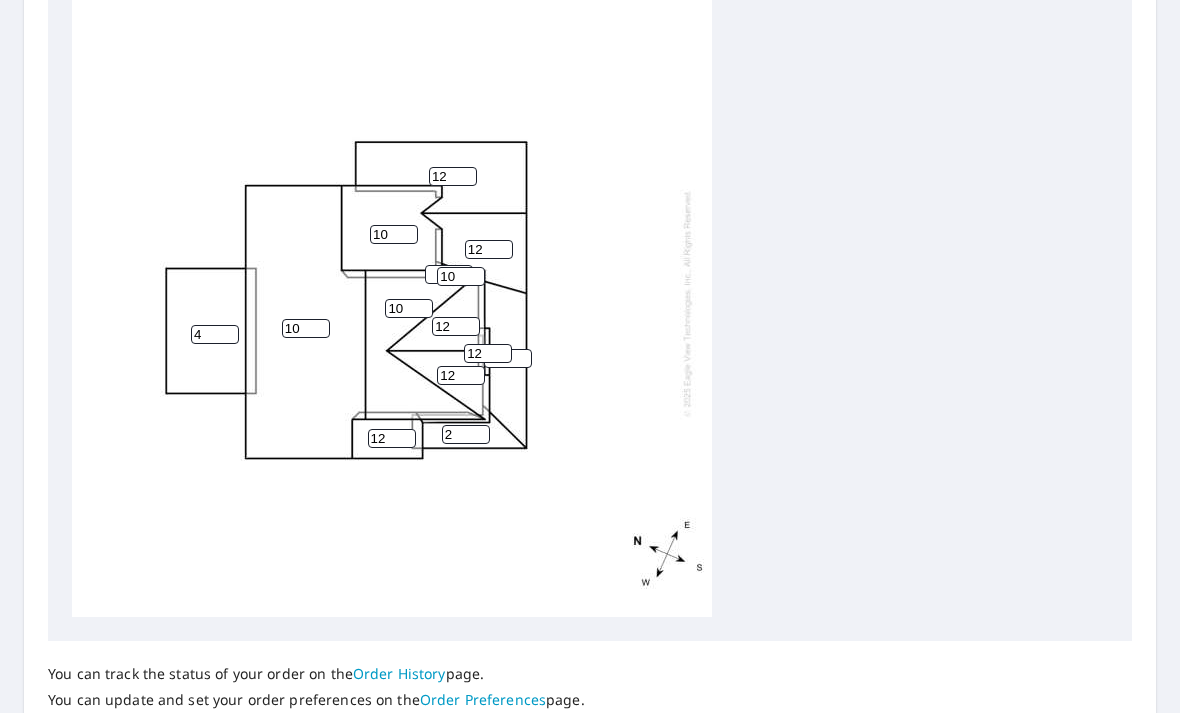 type on "12" 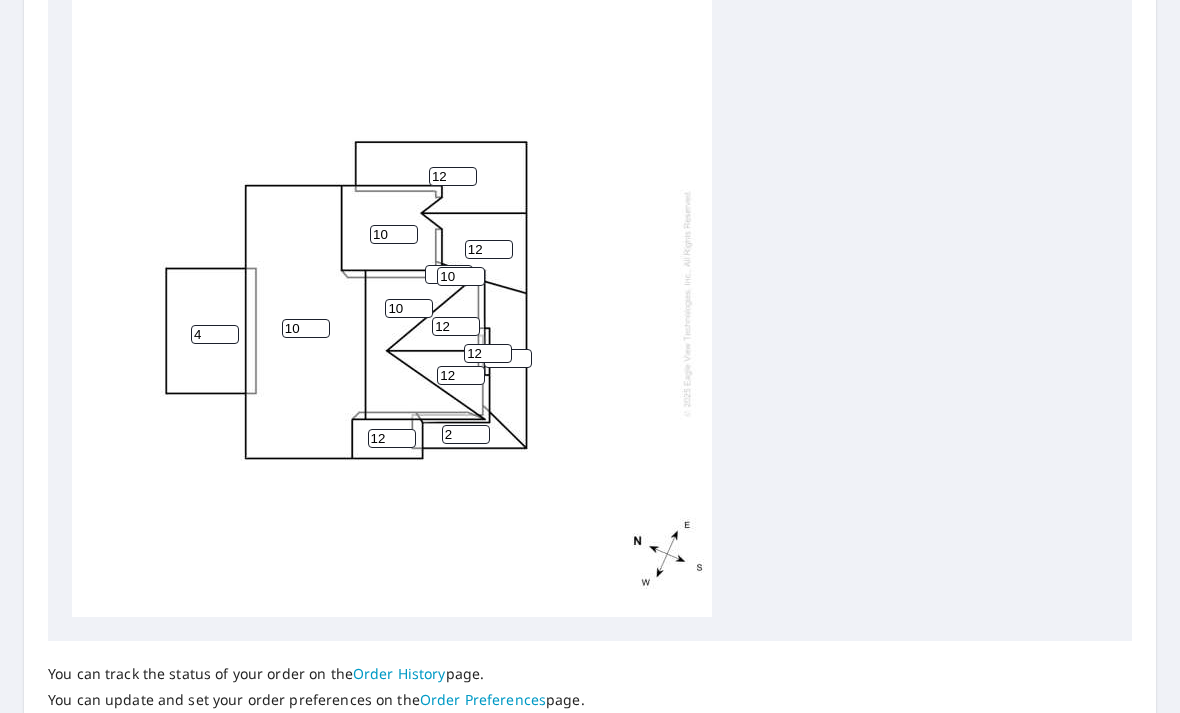 click at bounding box center (449, 274) 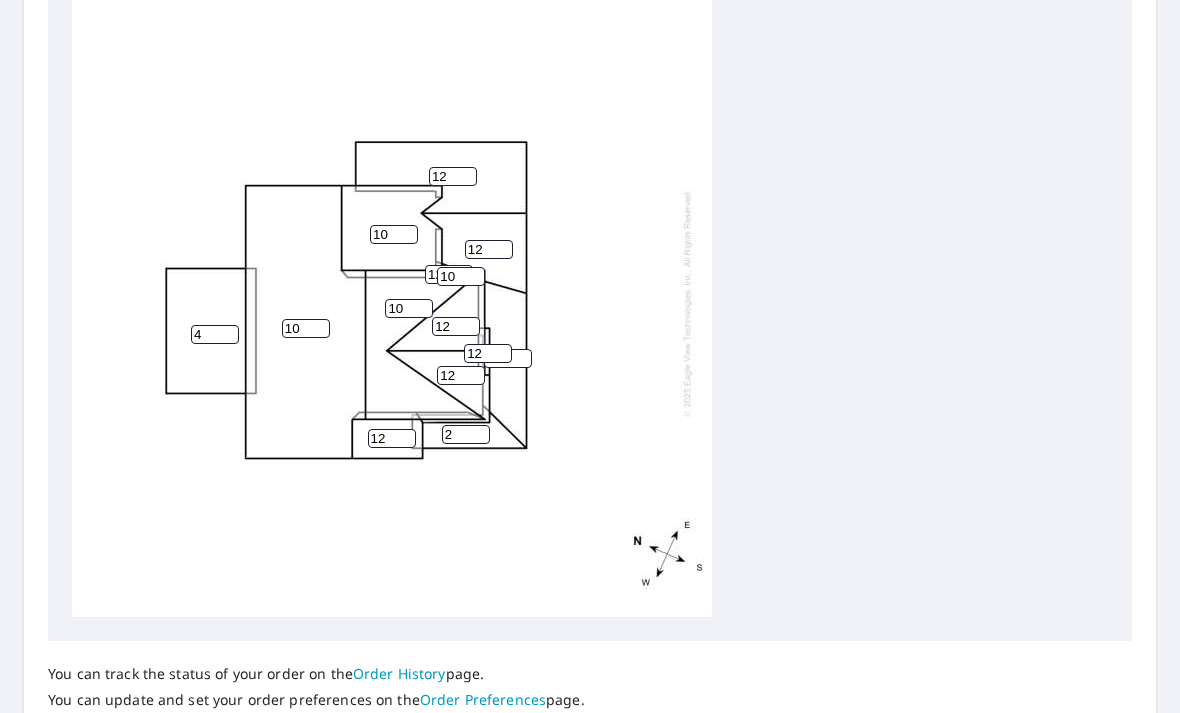 type on "1" 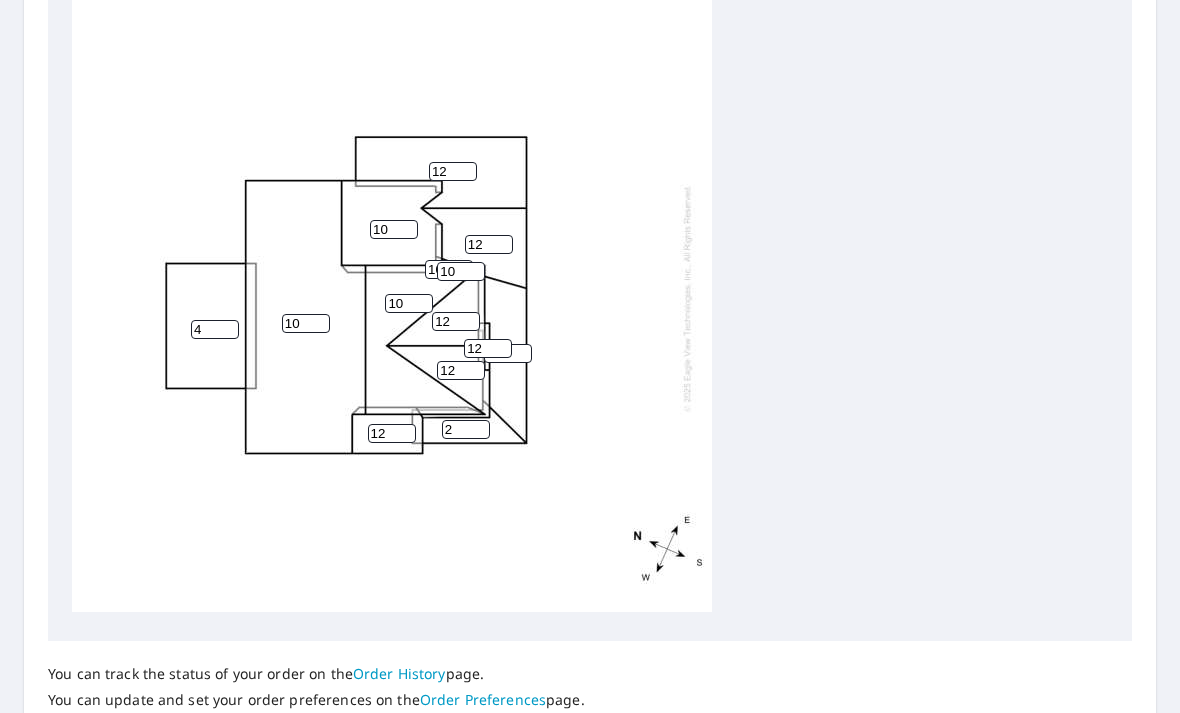 scroll, scrollTop: 5, scrollLeft: 0, axis: vertical 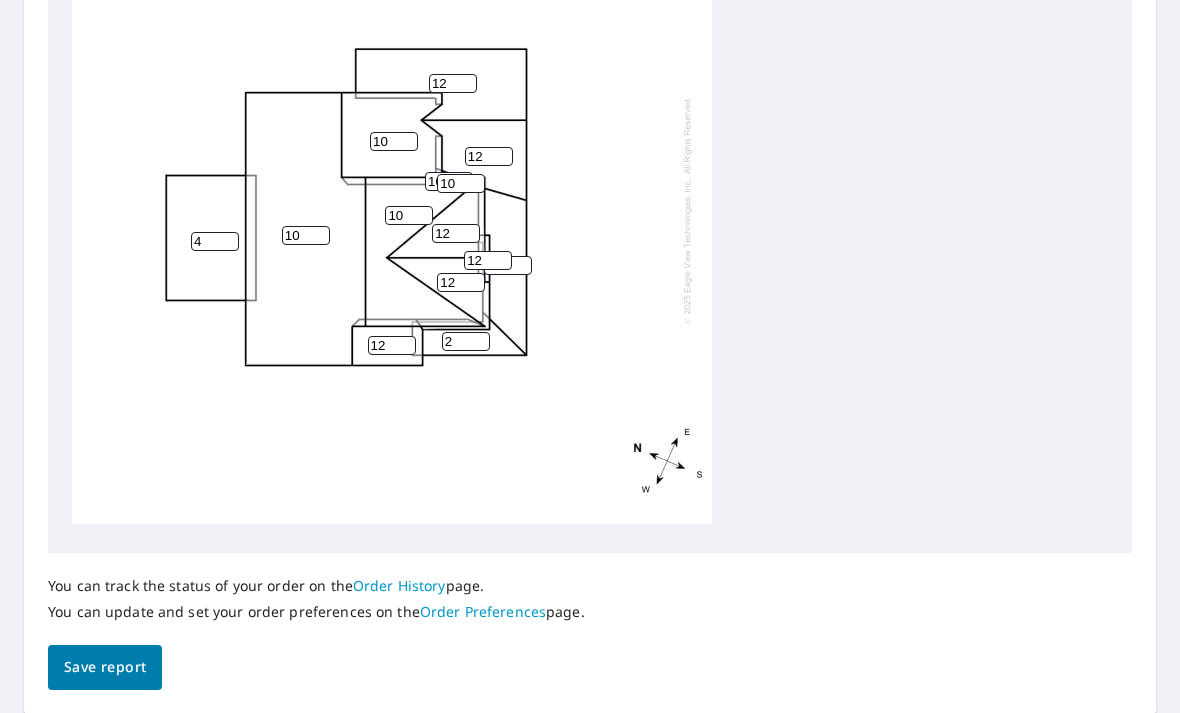 type on "10" 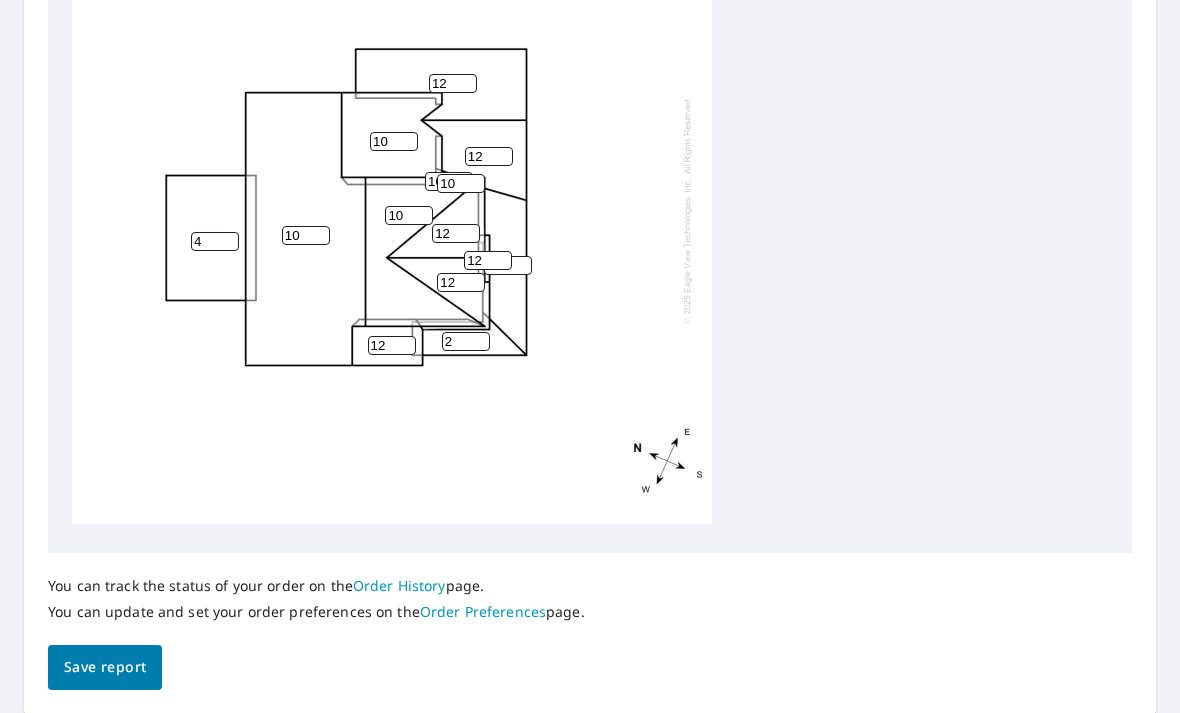 click on "12" at bounding box center [392, 345] 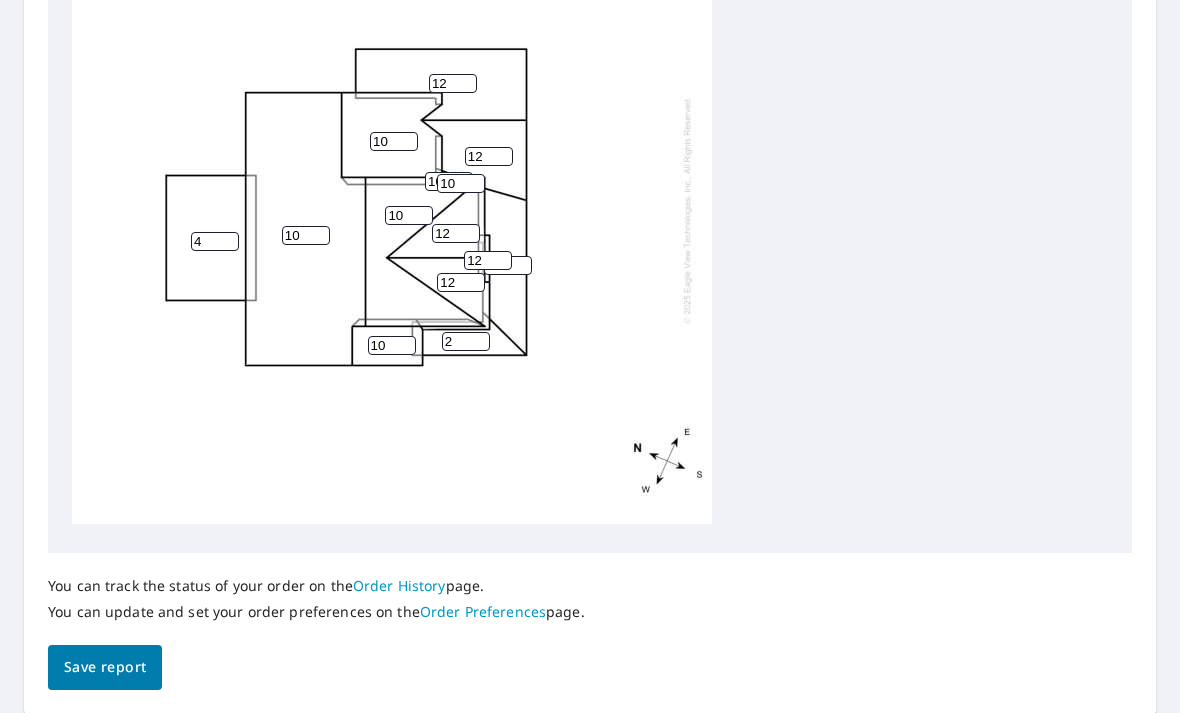 type on "10" 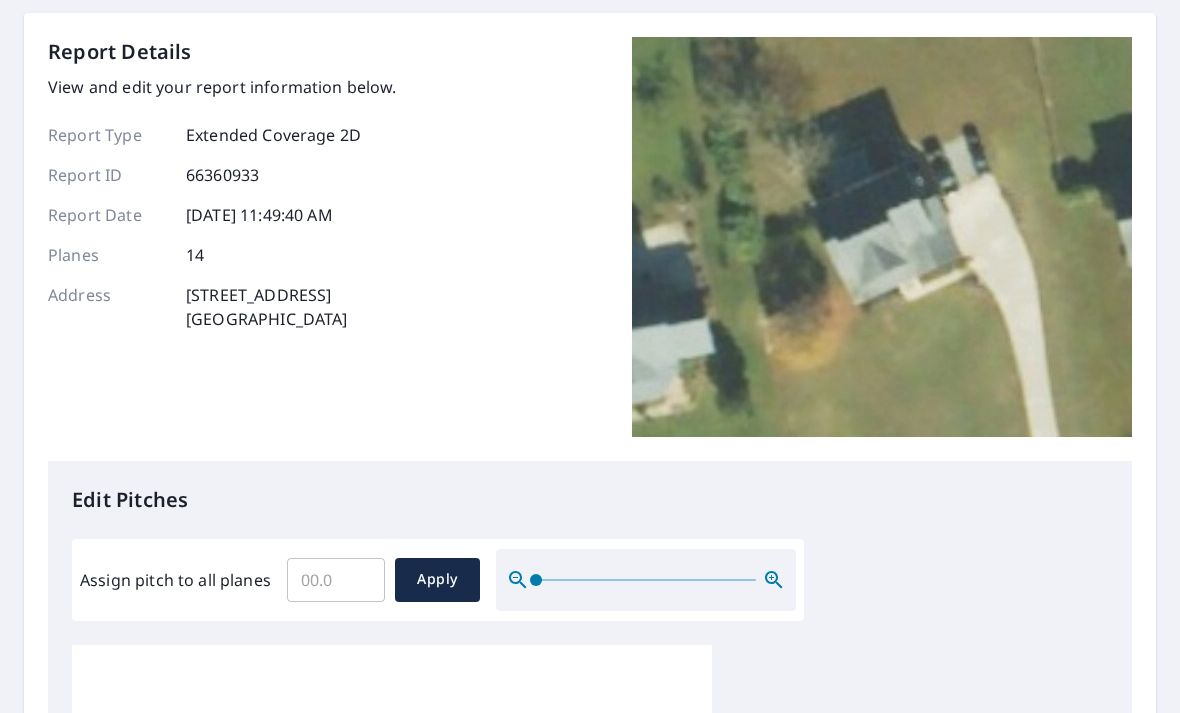 scroll, scrollTop: 0, scrollLeft: 0, axis: both 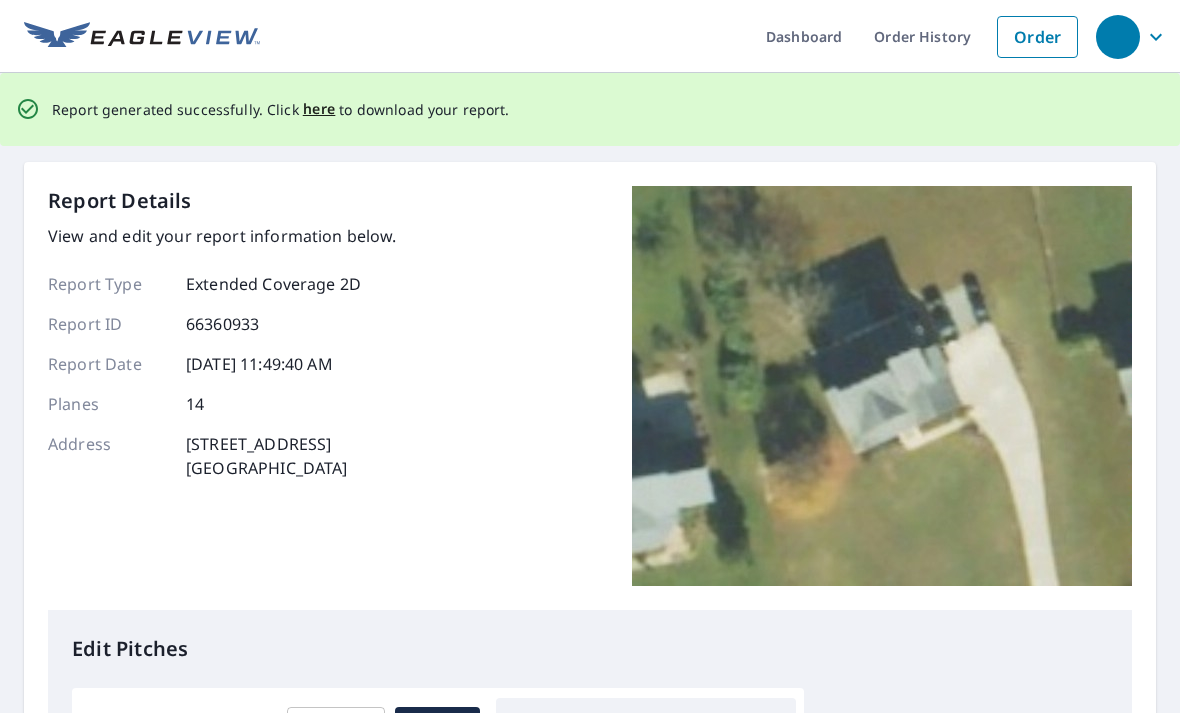click on "here" at bounding box center (319, 109) 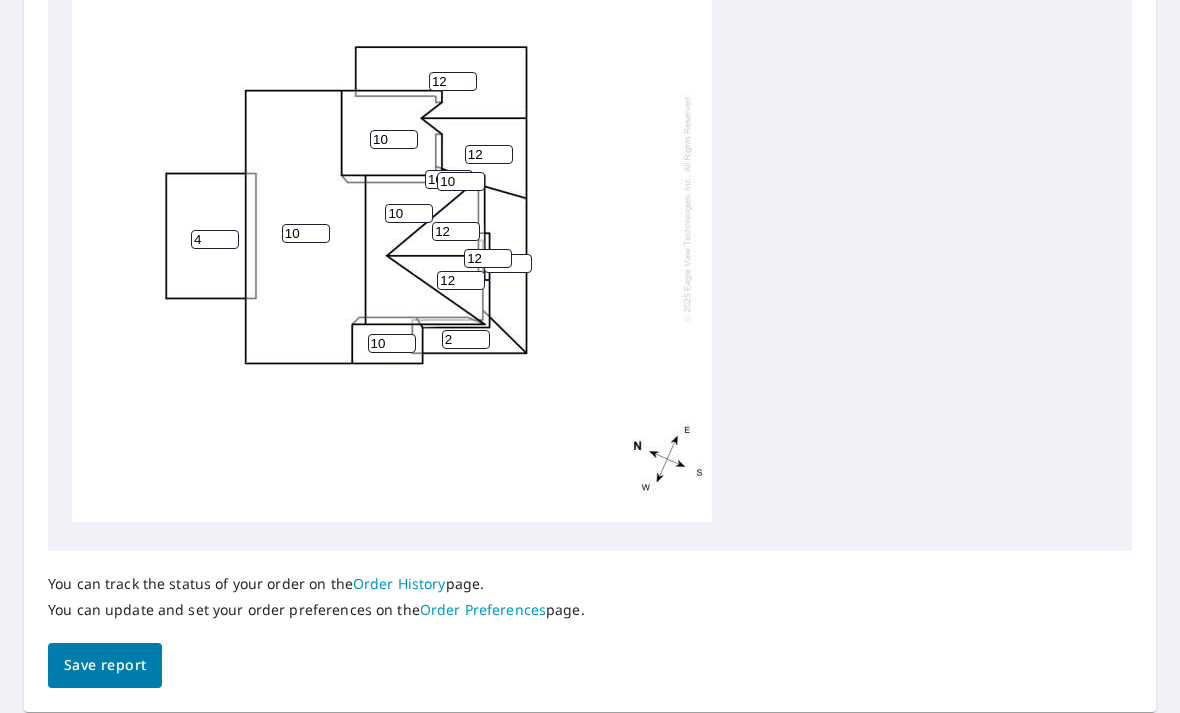 scroll, scrollTop: 820, scrollLeft: 0, axis: vertical 